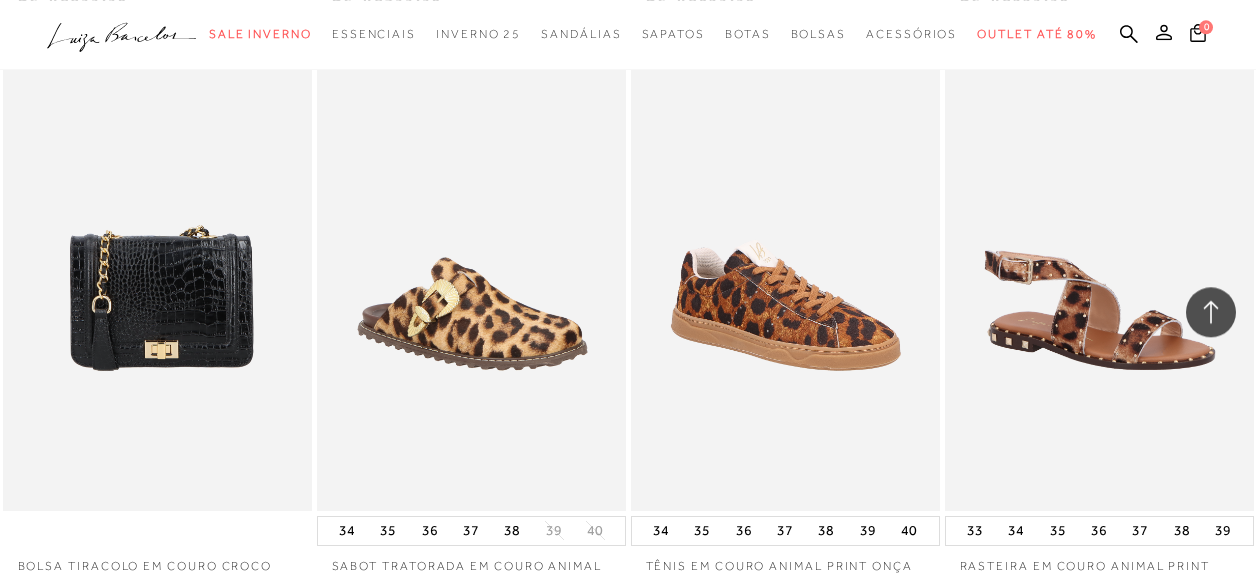 scroll, scrollTop: 2132, scrollLeft: 0, axis: vertical 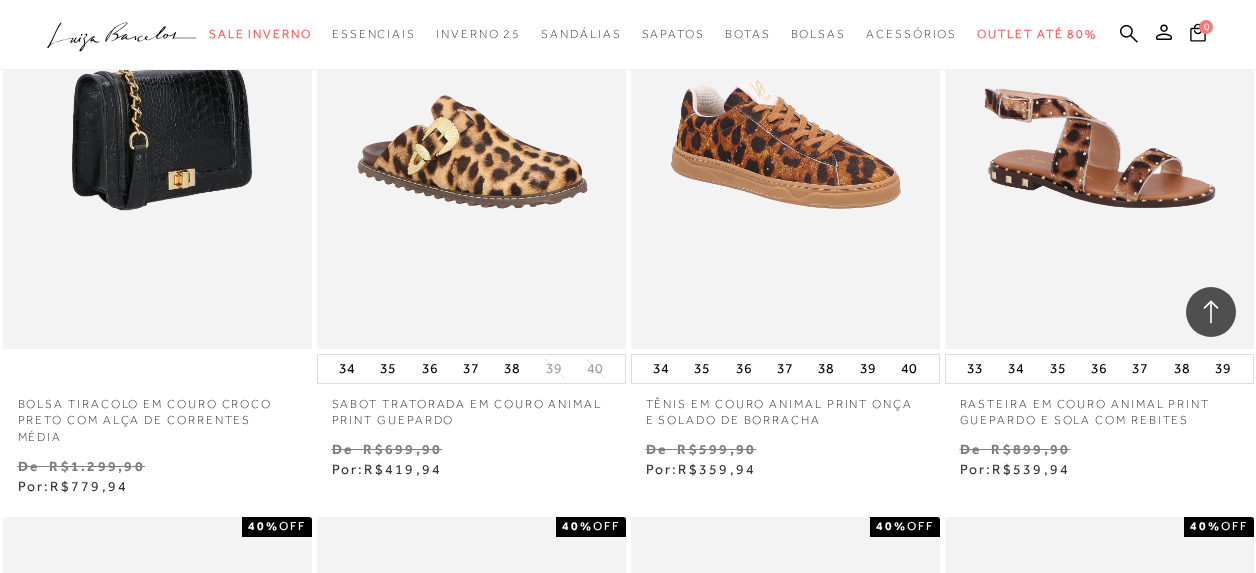 click at bounding box center [158, 117] 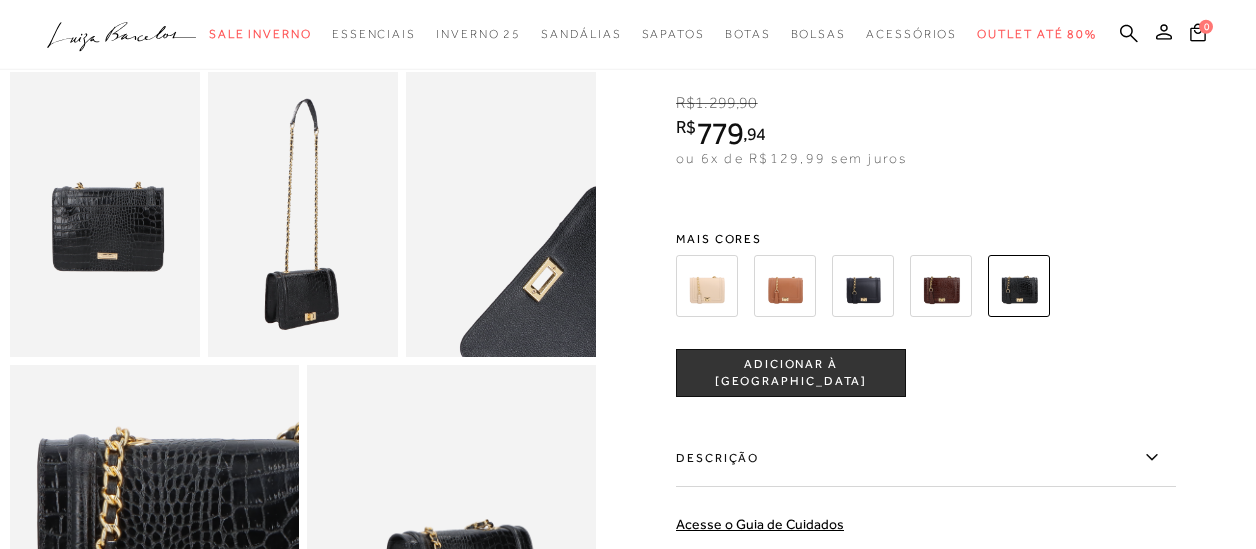 scroll, scrollTop: 520, scrollLeft: 0, axis: vertical 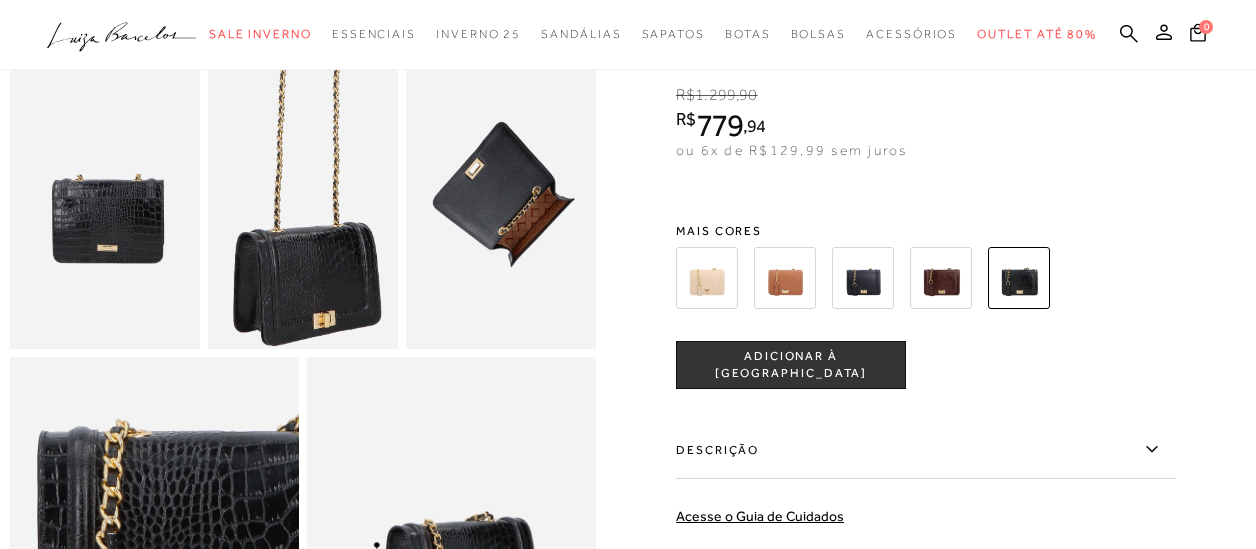 click at bounding box center (310, 115) 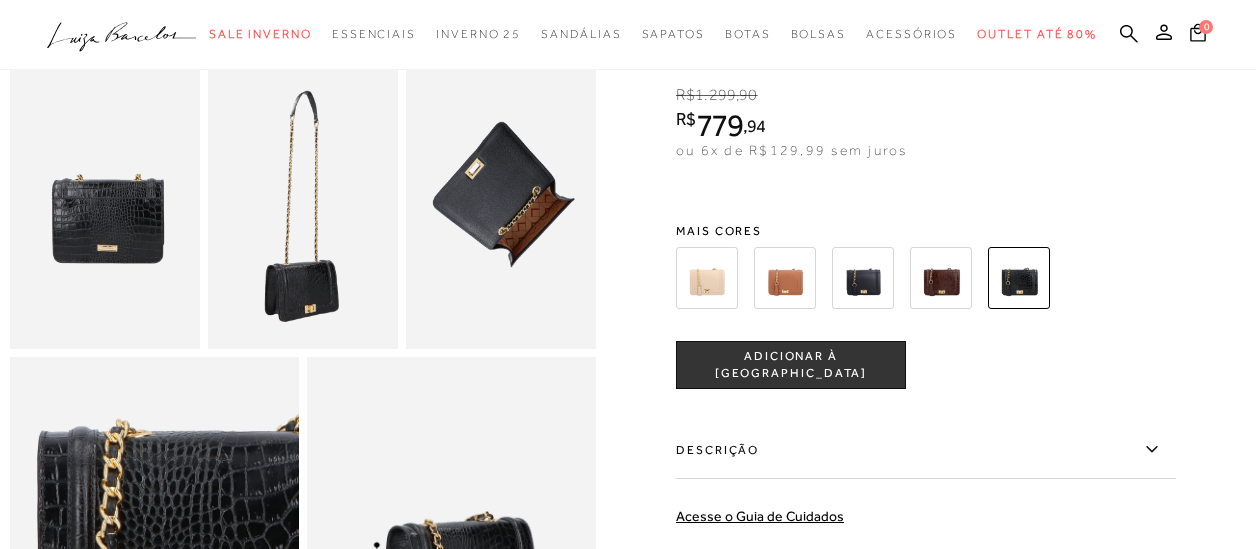 click at bounding box center (501, 206) 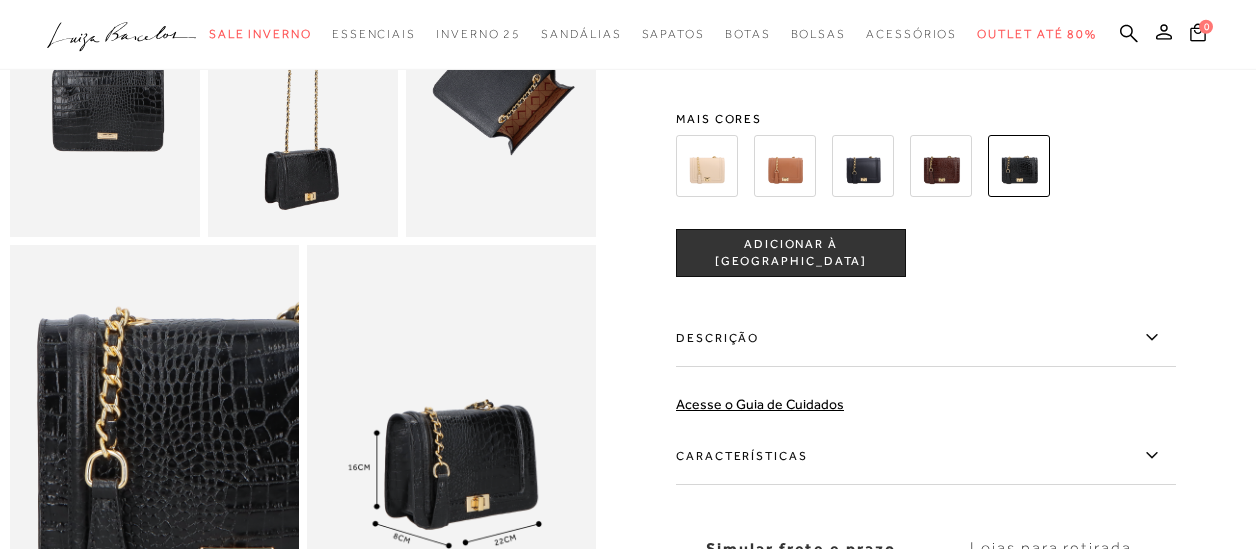 scroll, scrollTop: 624, scrollLeft: 0, axis: vertical 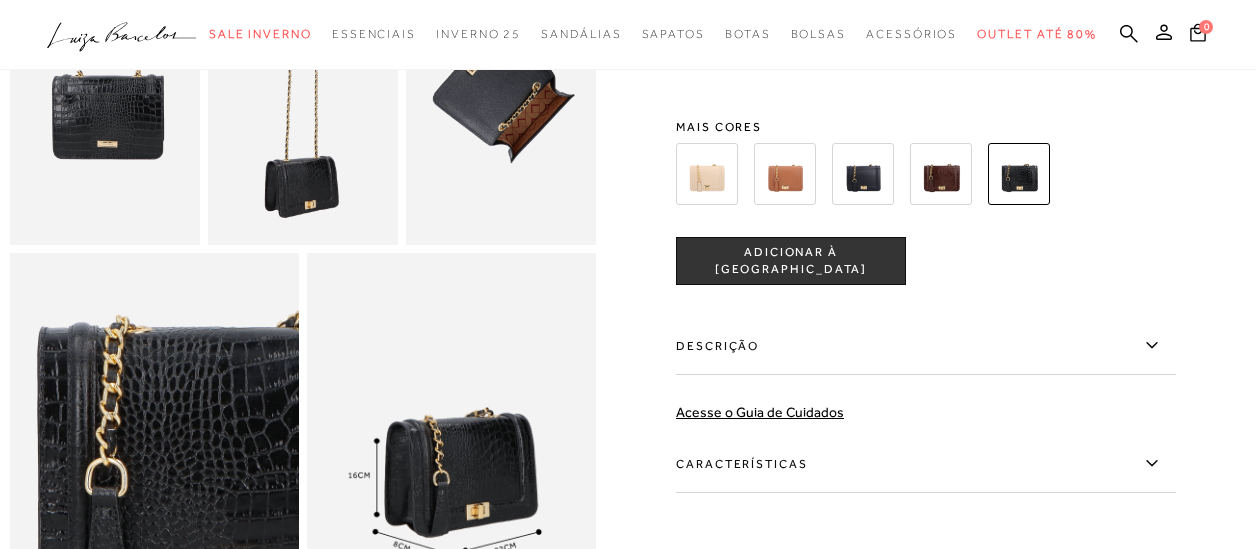 click at bounding box center (707, 174) 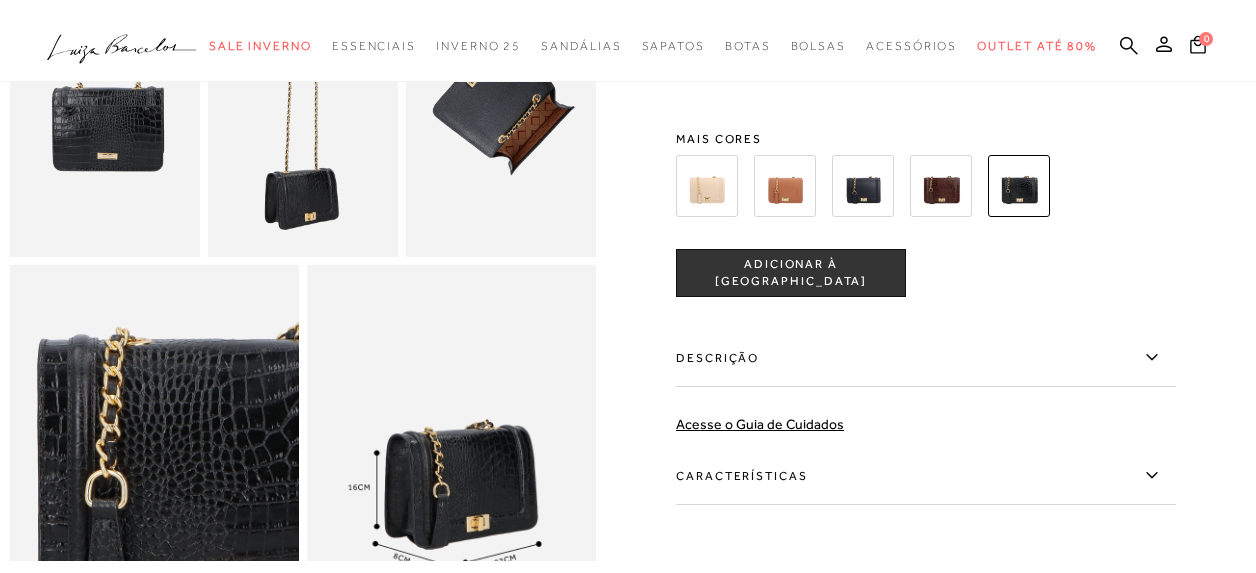 scroll, scrollTop: 0, scrollLeft: 0, axis: both 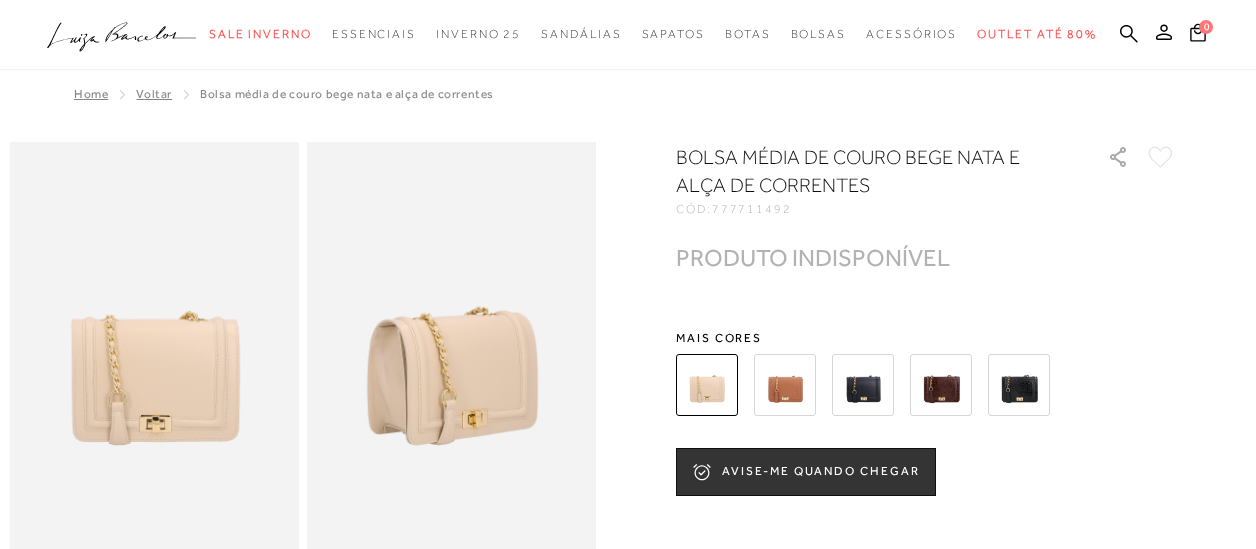 click at bounding box center [154, 359] 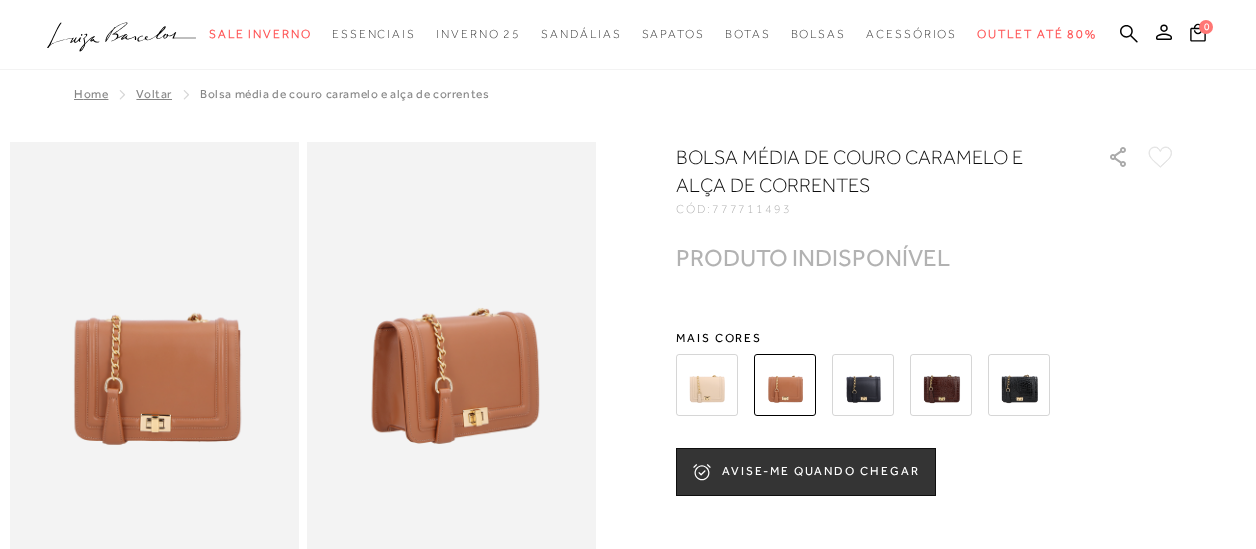 click at bounding box center [154, 359] 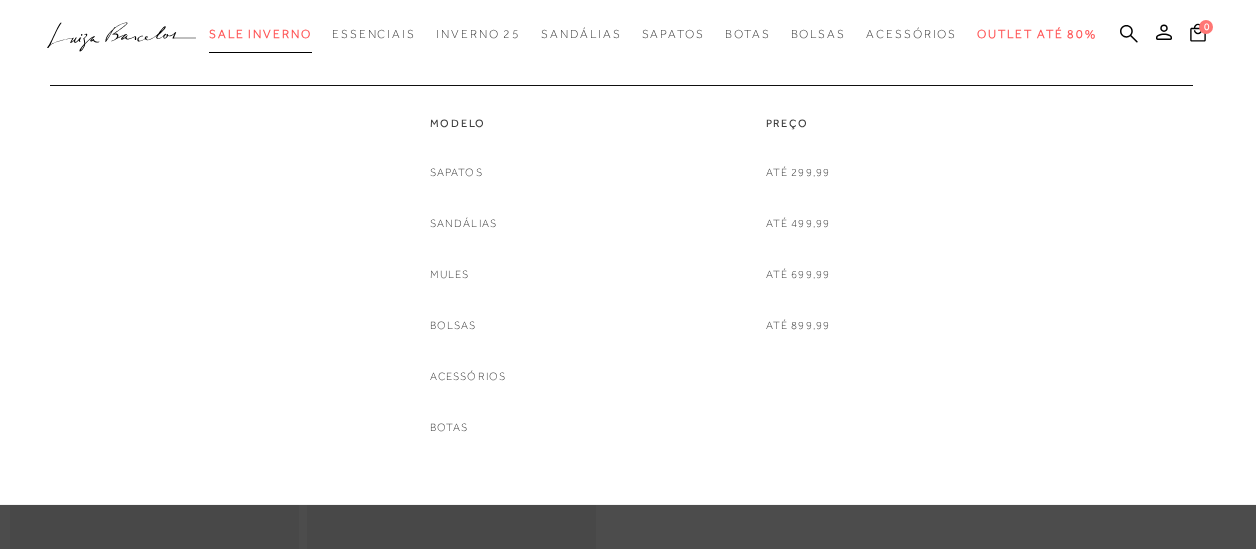click on "Sale Inverno" at bounding box center (260, 34) 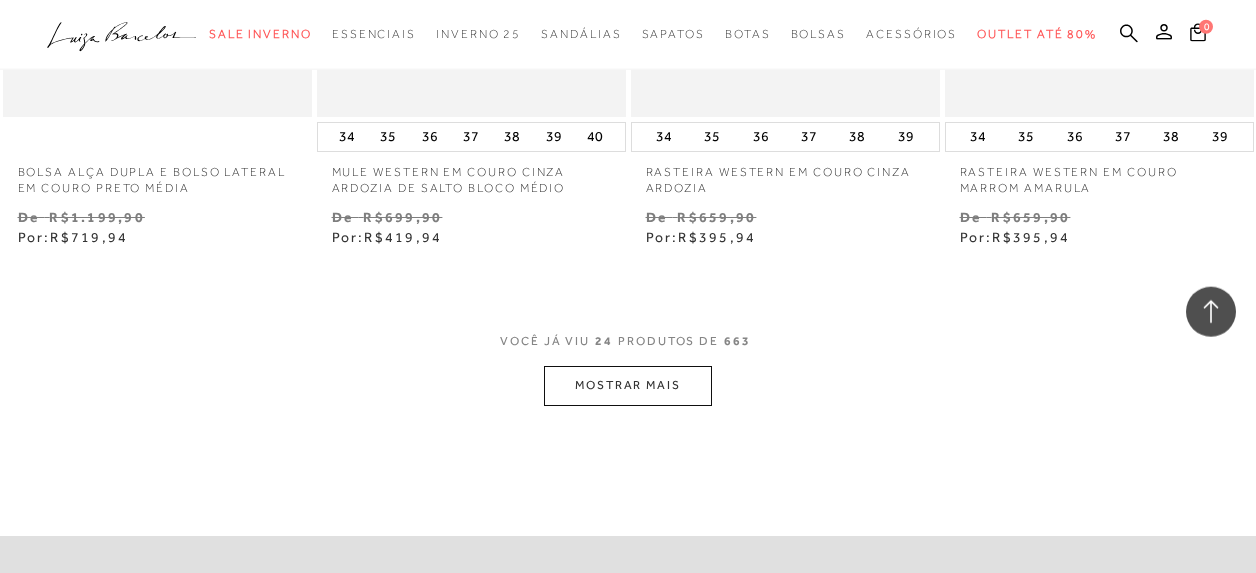 scroll, scrollTop: 3640, scrollLeft: 0, axis: vertical 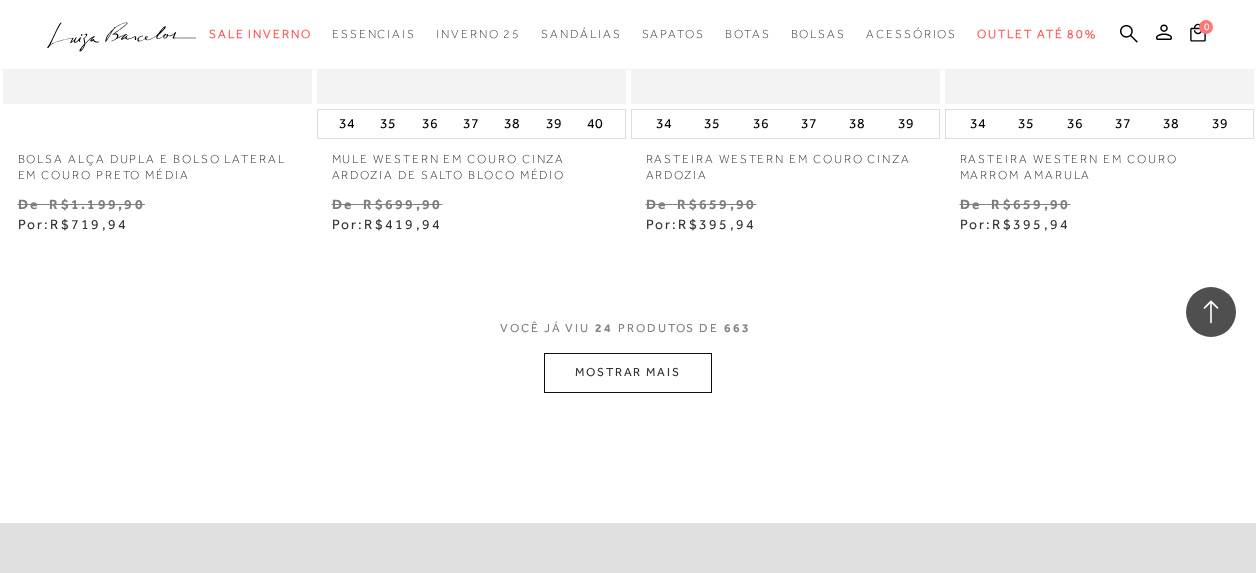 click on "MOSTRAR MAIS" at bounding box center (628, 372) 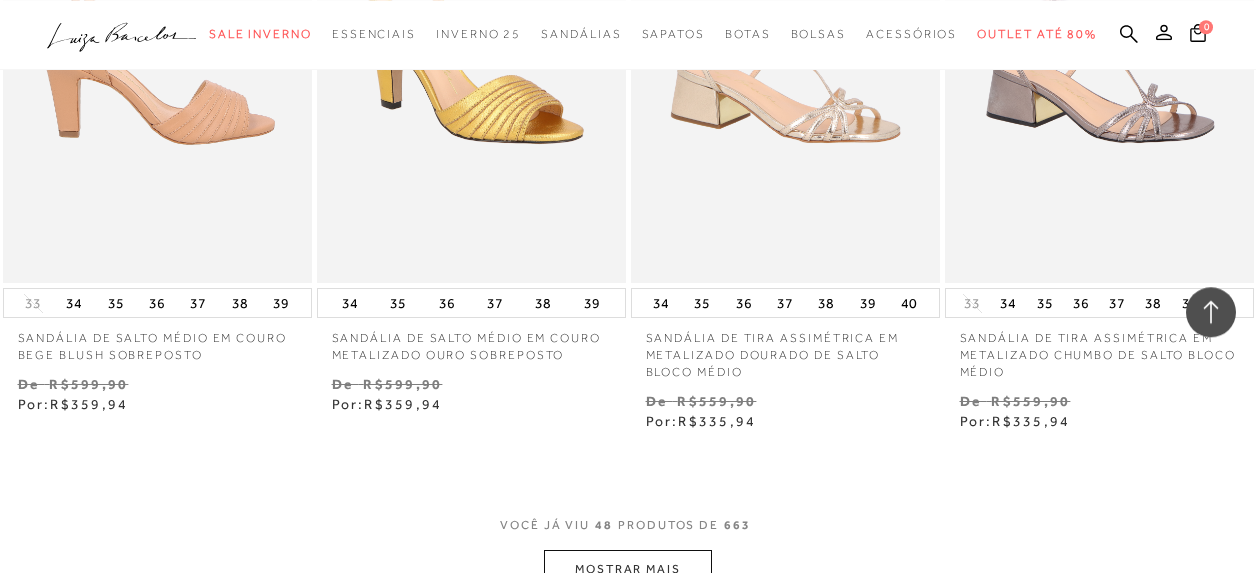 scroll, scrollTop: 7384, scrollLeft: 0, axis: vertical 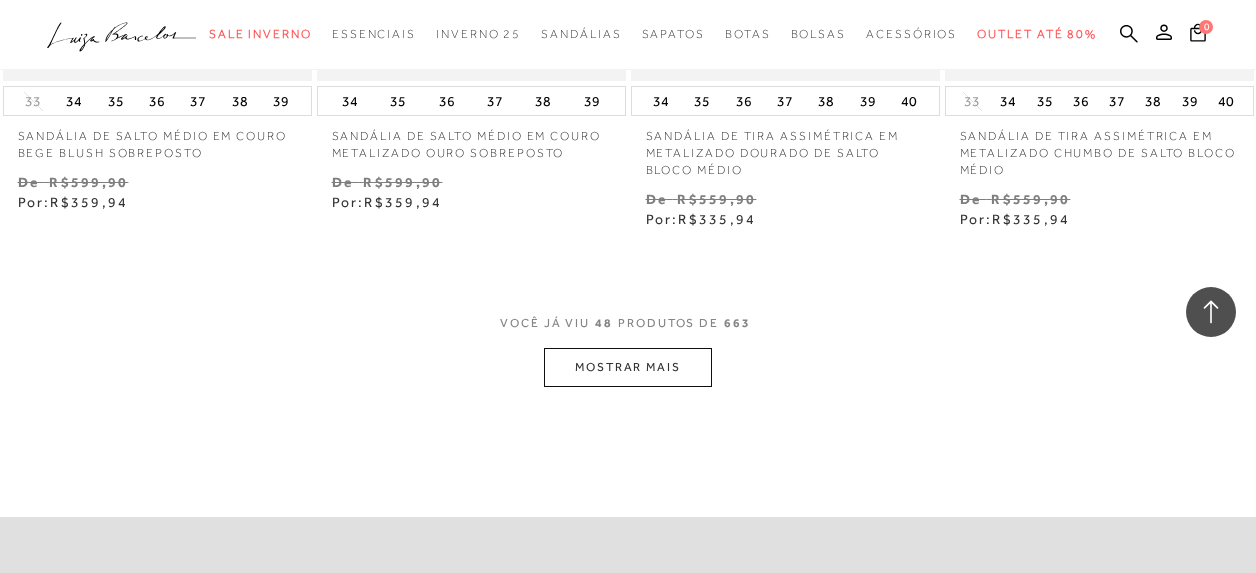 click on "MOSTRAR MAIS" at bounding box center (628, 367) 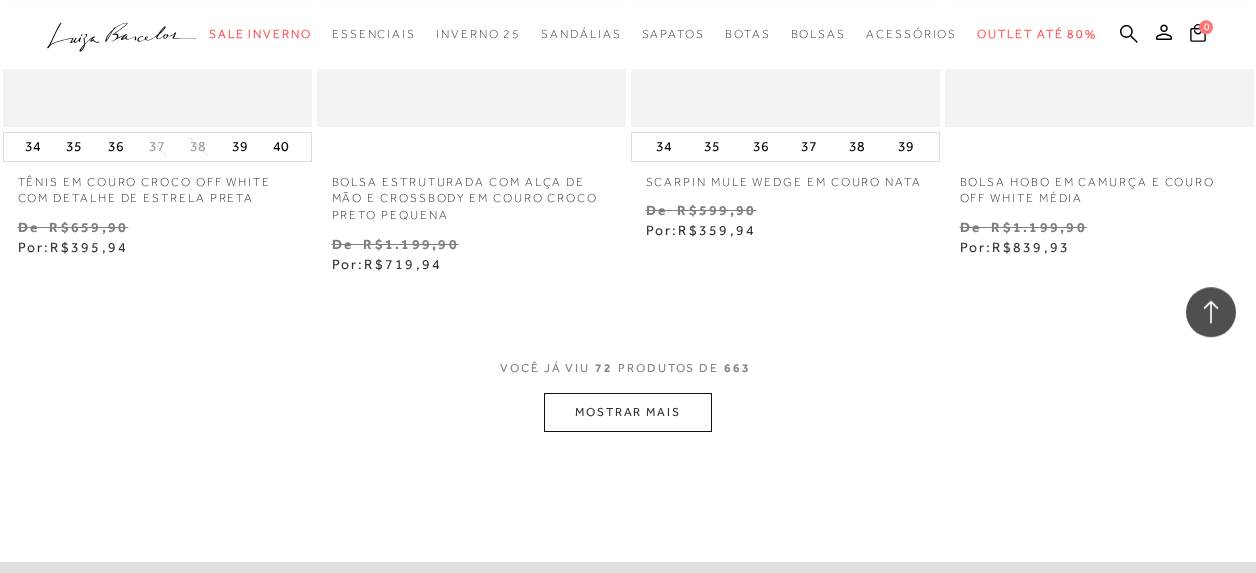 scroll, scrollTop: 11128, scrollLeft: 0, axis: vertical 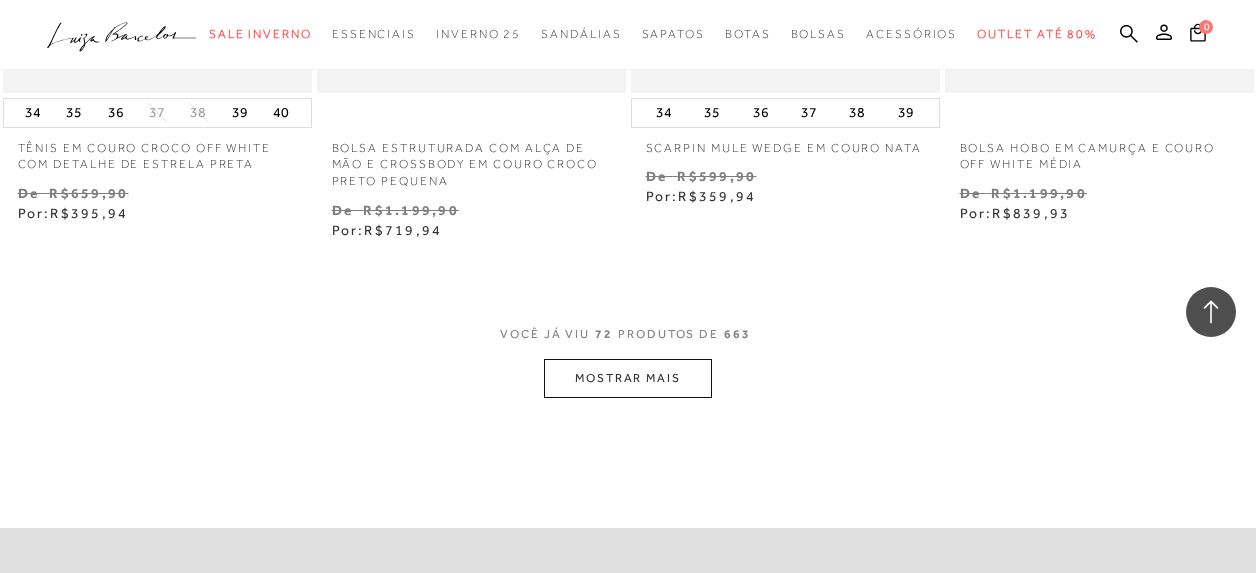 click on "MOSTRAR MAIS" at bounding box center [628, 378] 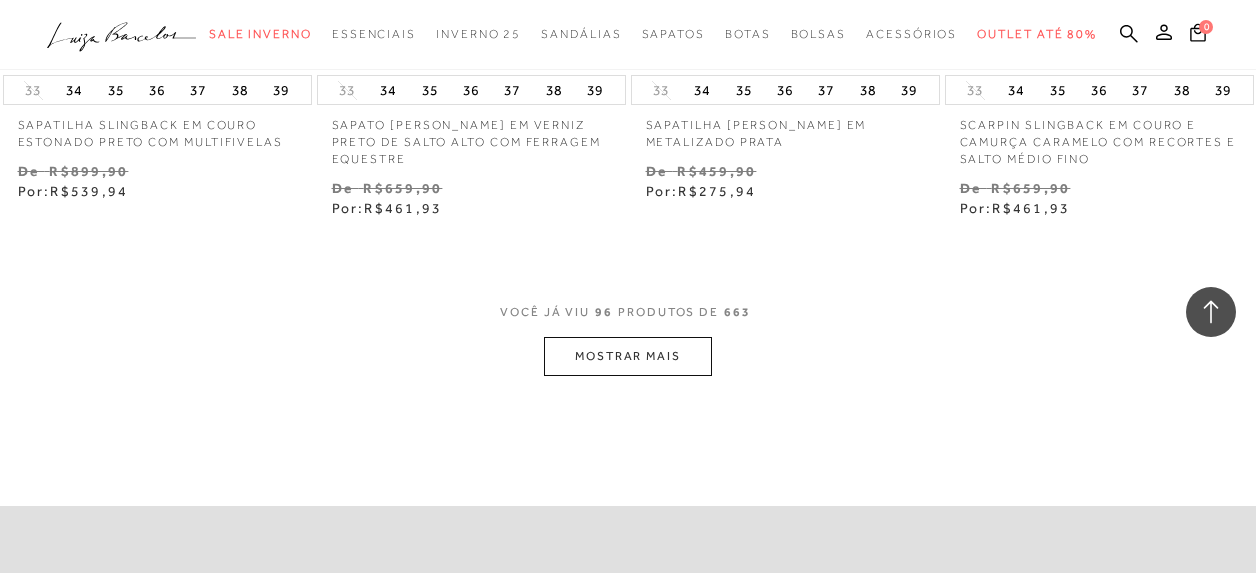 scroll, scrollTop: 15080, scrollLeft: 0, axis: vertical 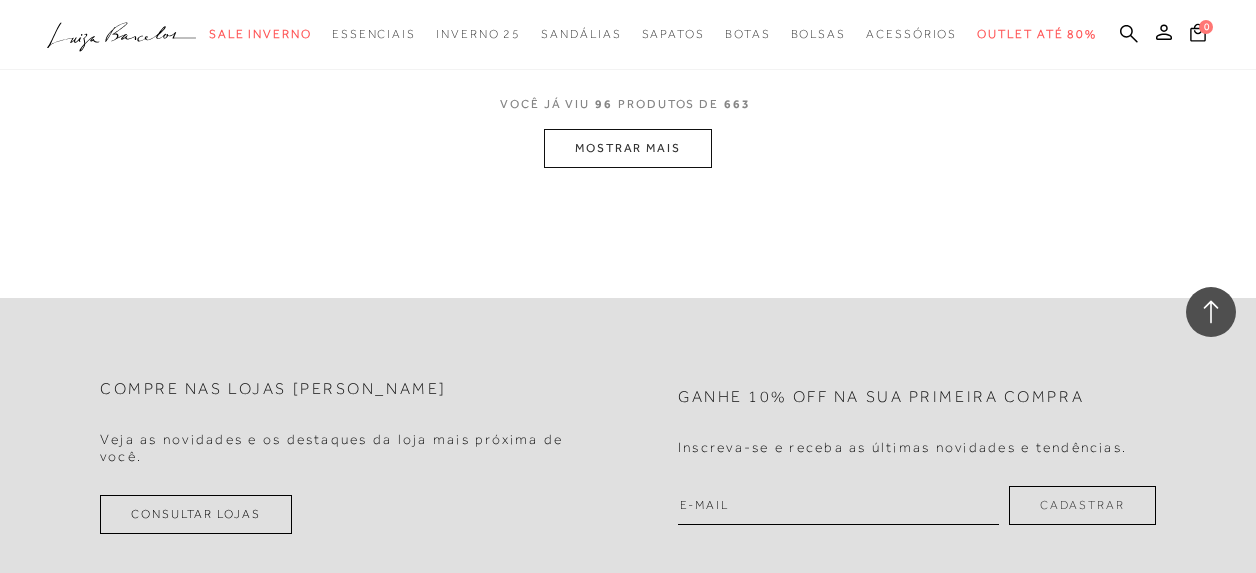 click on "MOSTRAR MAIS" at bounding box center (628, 148) 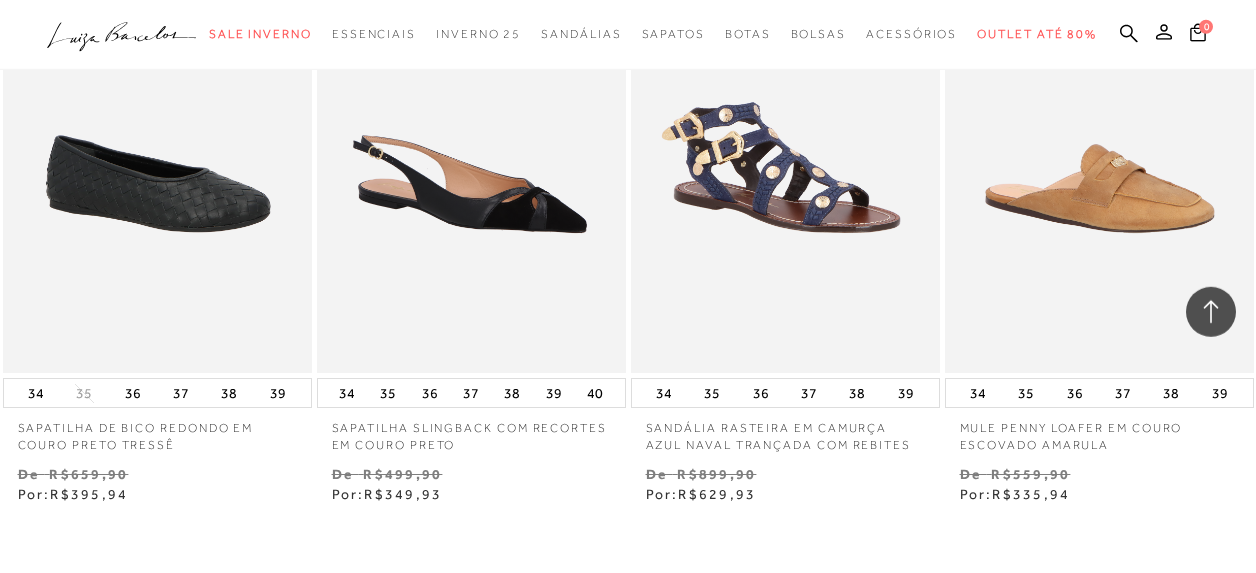 scroll, scrollTop: 18438, scrollLeft: 0, axis: vertical 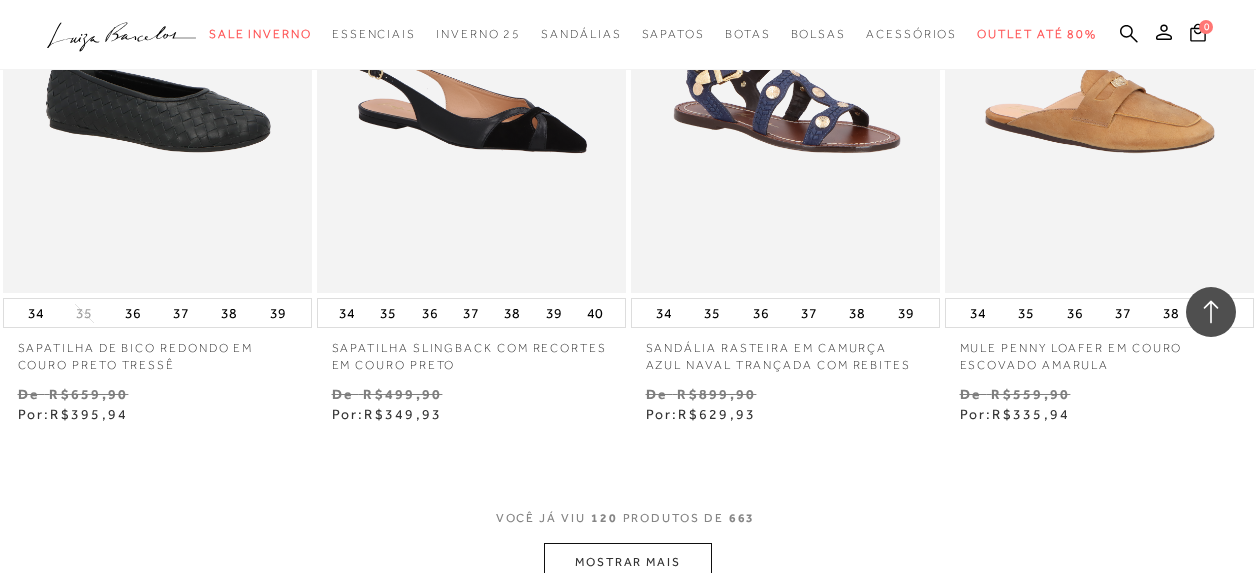 click on "VOCÊ JÁ VIU  120   PRODUTOS DE  663" at bounding box center (628, 525) 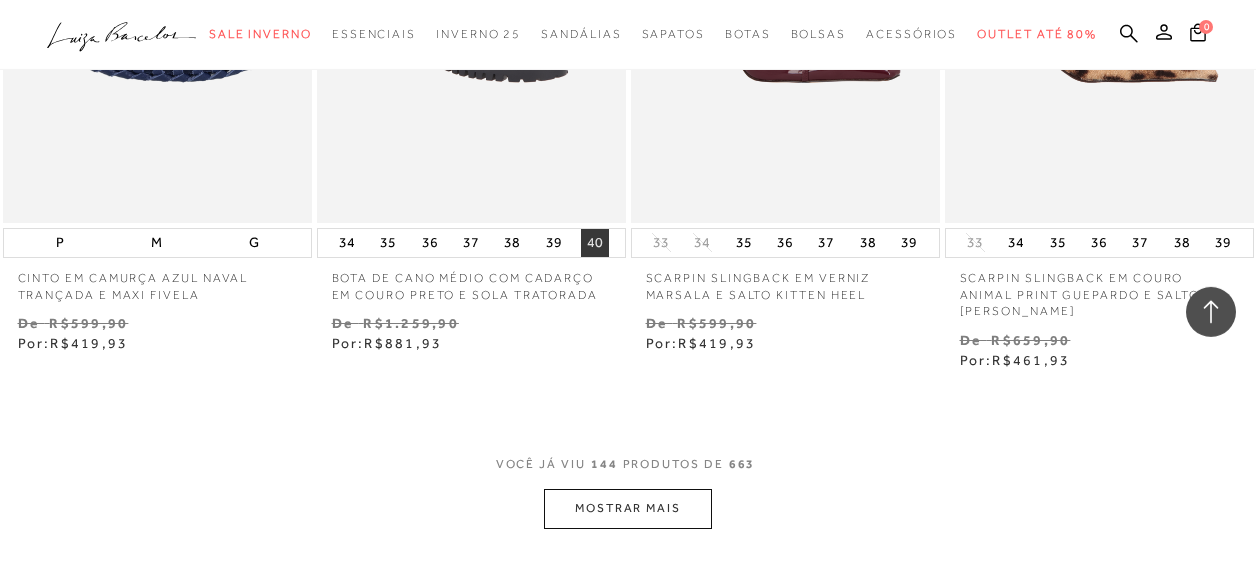 scroll, scrollTop: 22182, scrollLeft: 0, axis: vertical 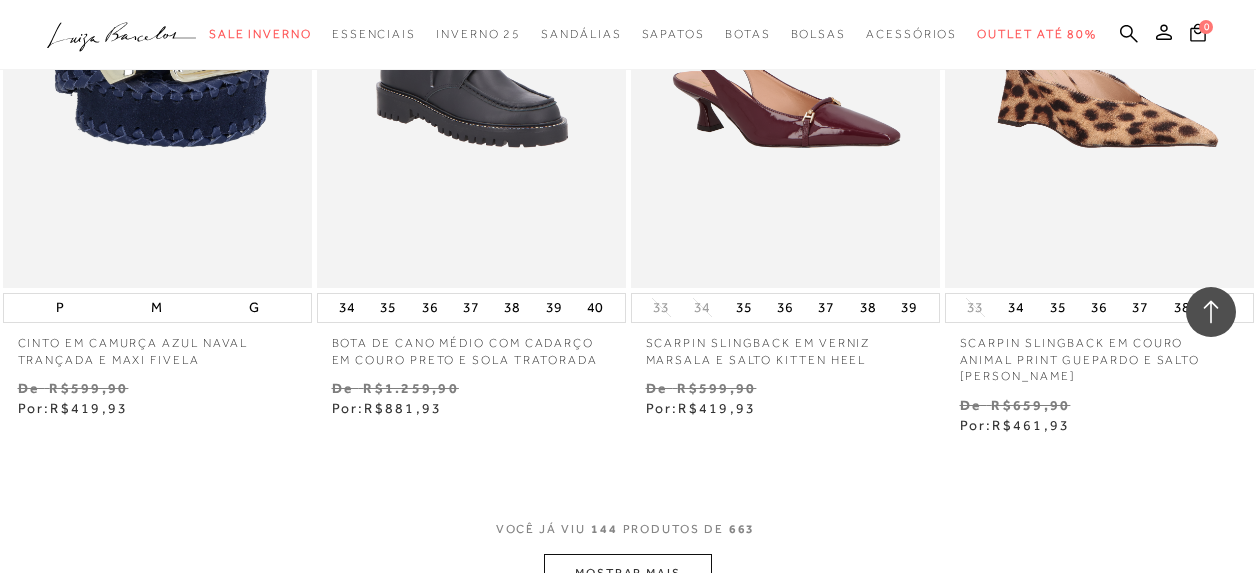 click on "MOSTRAR MAIS" at bounding box center (628, 573) 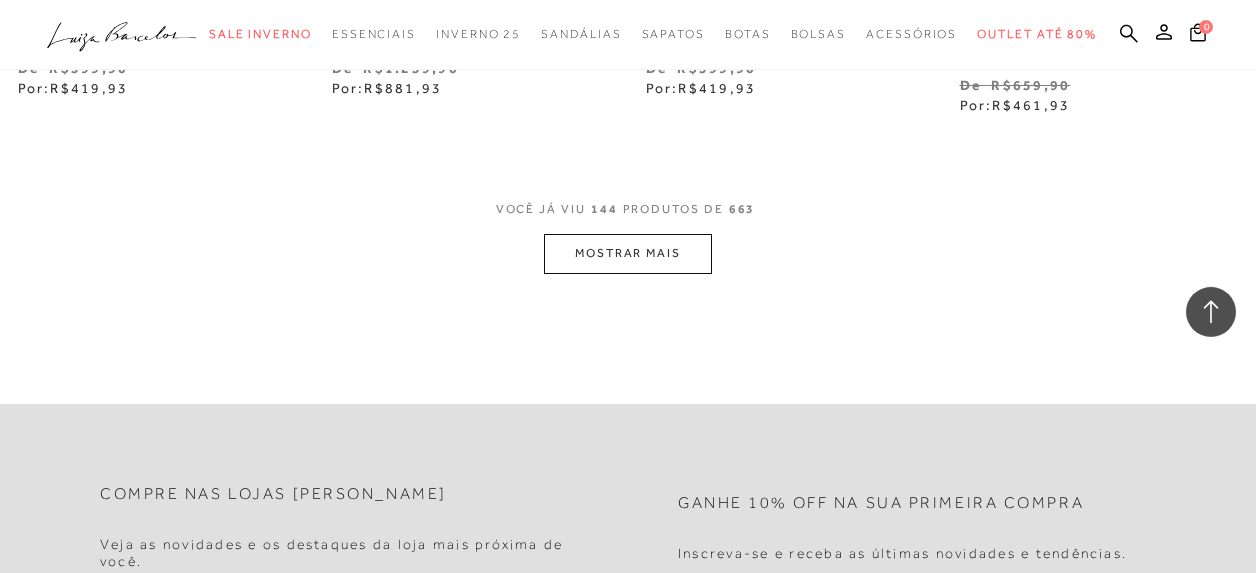 scroll, scrollTop: 22390, scrollLeft: 0, axis: vertical 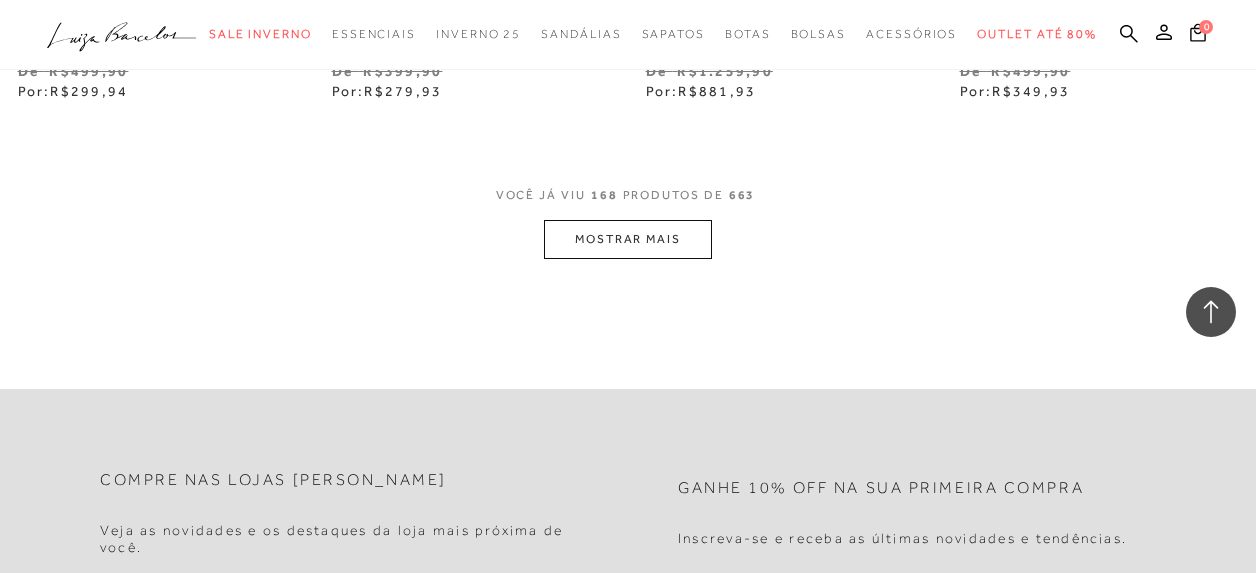 click on "MOSTRAR MAIS" at bounding box center (628, 239) 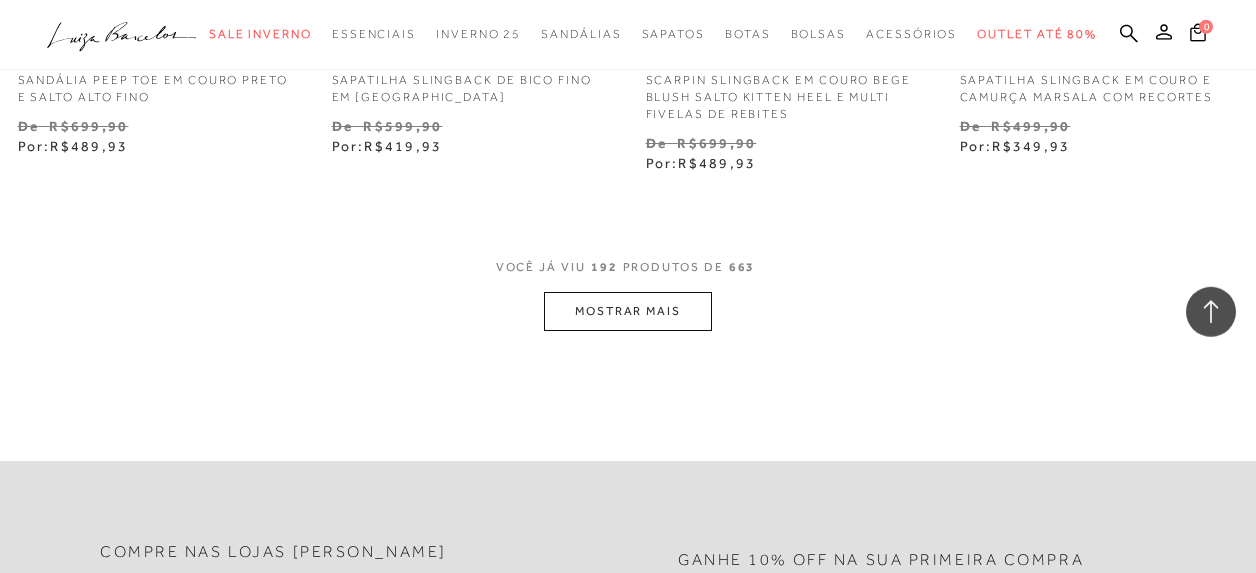 scroll, scrollTop: 29982, scrollLeft: 0, axis: vertical 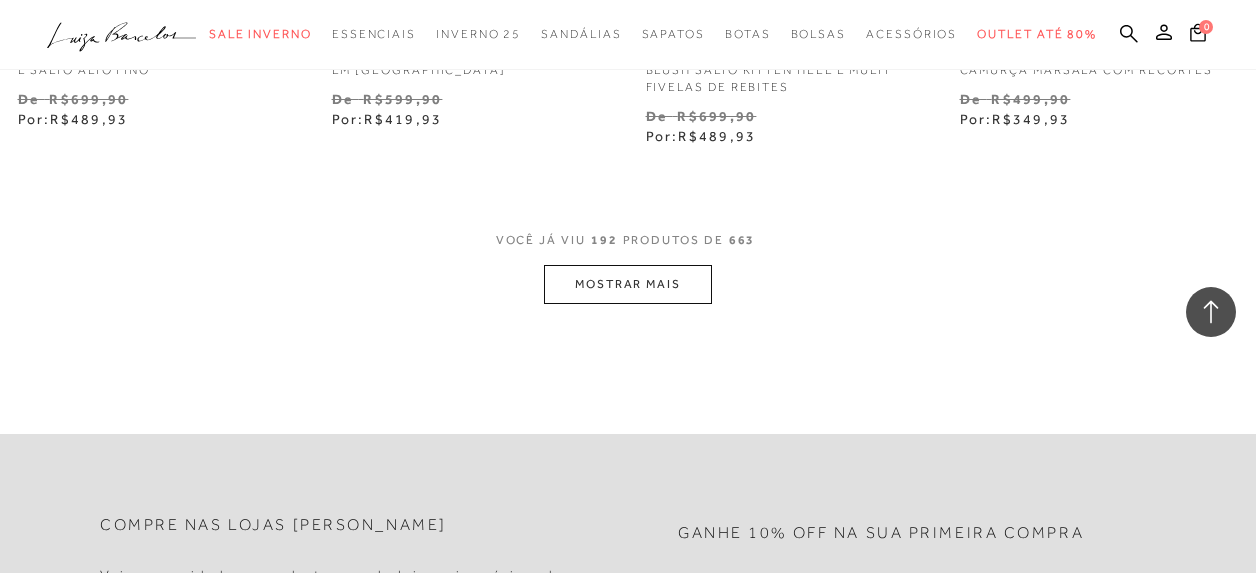 click on "MOSTRAR MAIS" at bounding box center (628, 284) 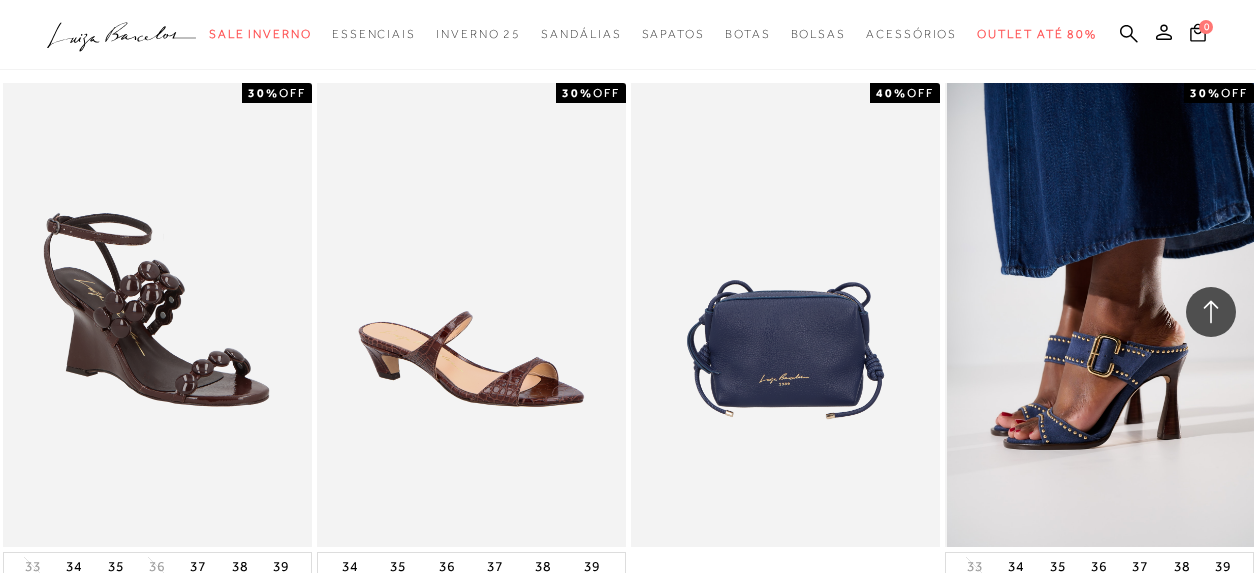 scroll, scrollTop: 33518, scrollLeft: 0, axis: vertical 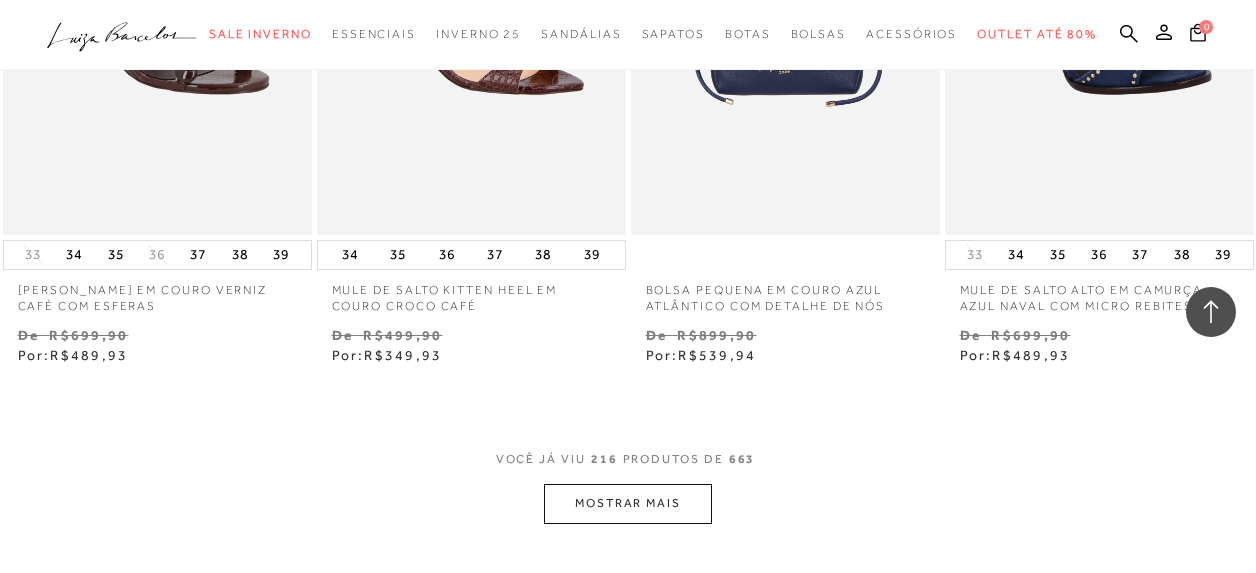 click on "MOSTRAR MAIS" at bounding box center [628, 503] 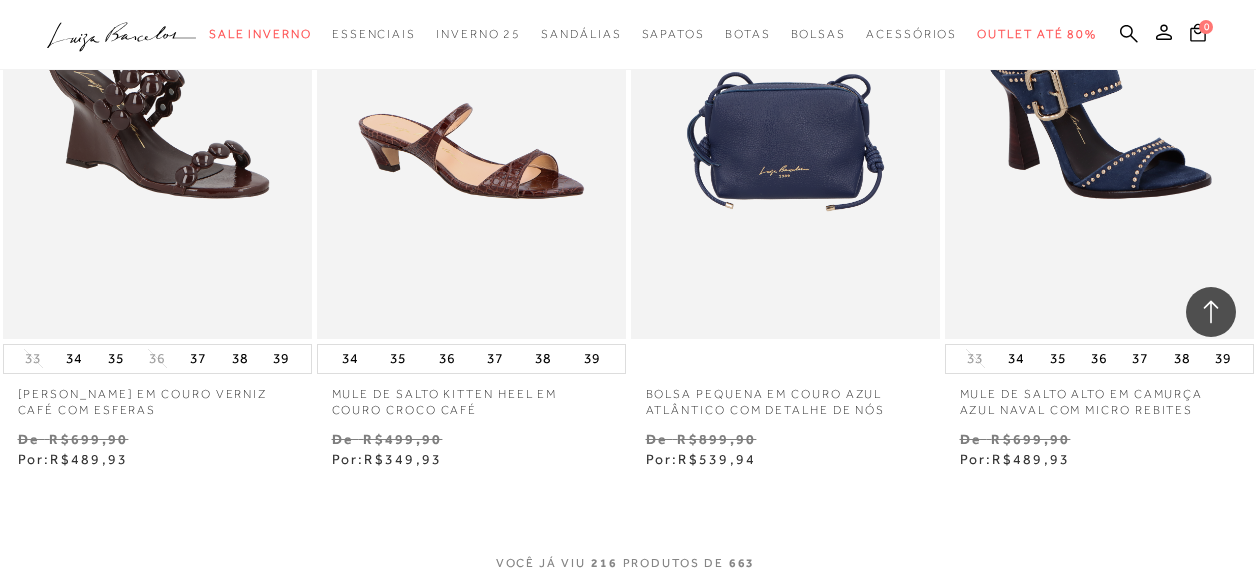 scroll, scrollTop: 33726, scrollLeft: 0, axis: vertical 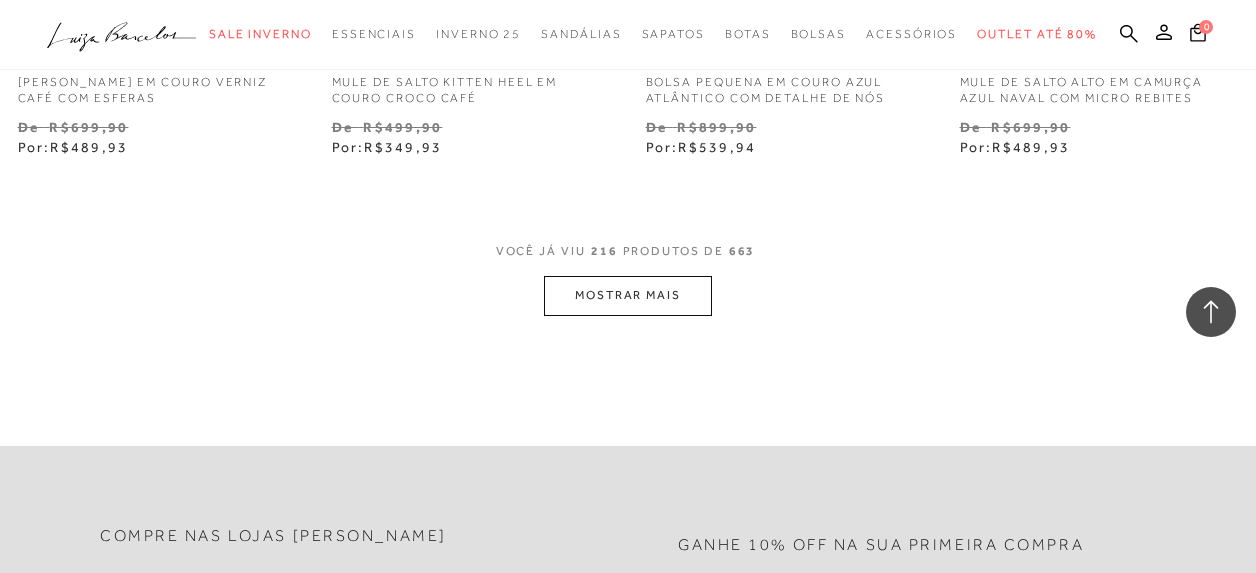 click on "MOSTRAR MAIS" at bounding box center [628, 295] 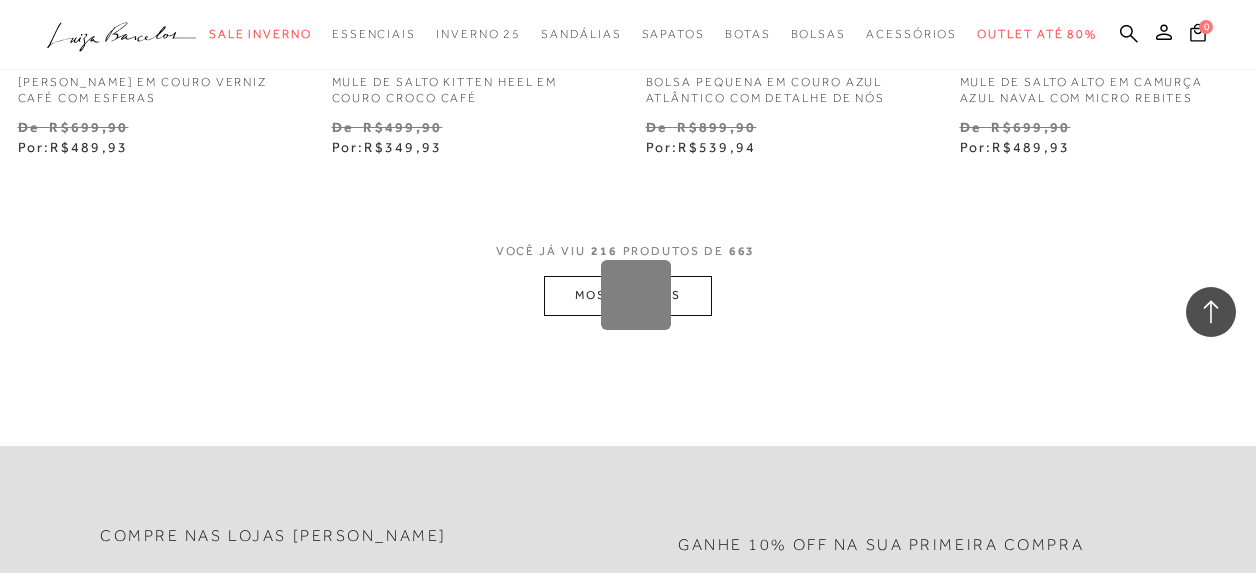 scroll, scrollTop: 0, scrollLeft: 0, axis: both 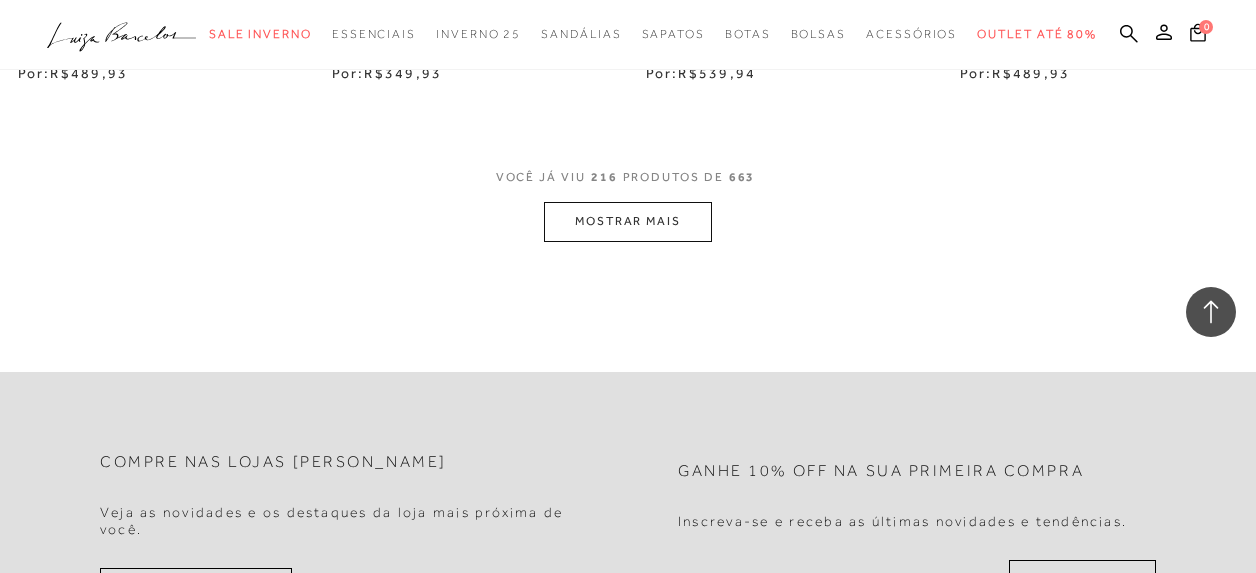 click on "MOSTRAR MAIS" at bounding box center (628, 221) 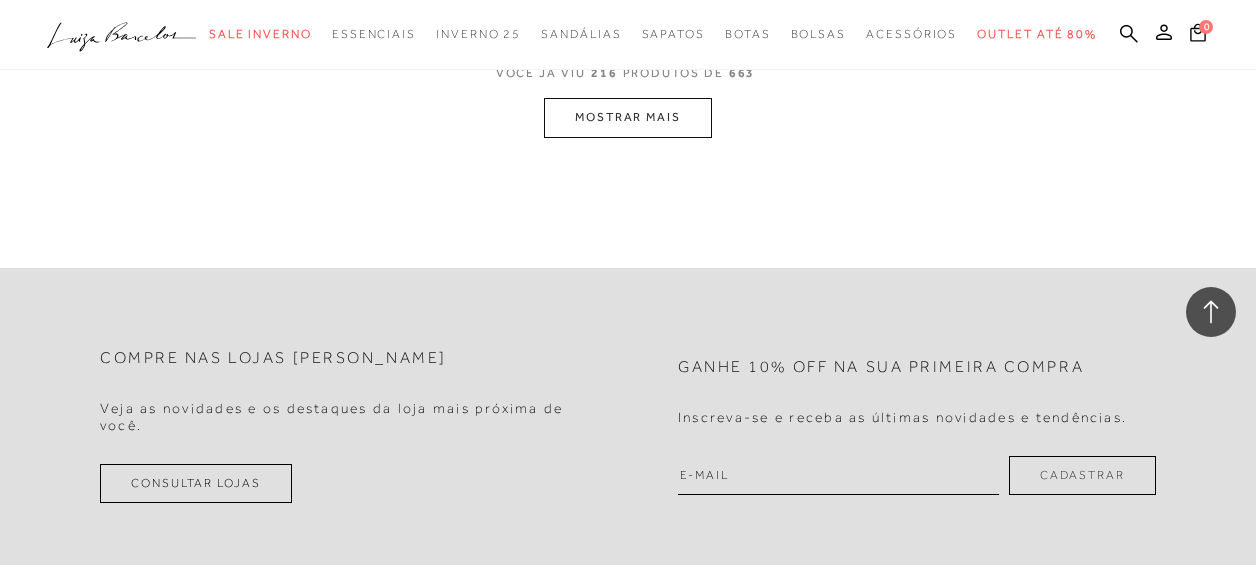 scroll, scrollTop: 33696, scrollLeft: 0, axis: vertical 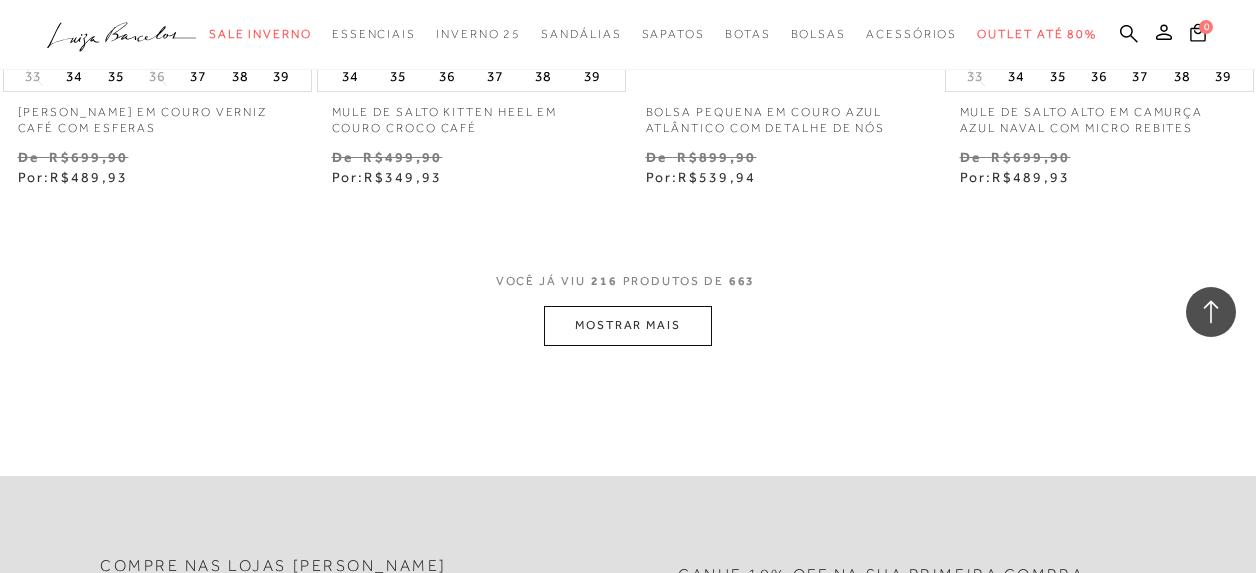 click on "MOSTRAR MAIS" at bounding box center (628, 325) 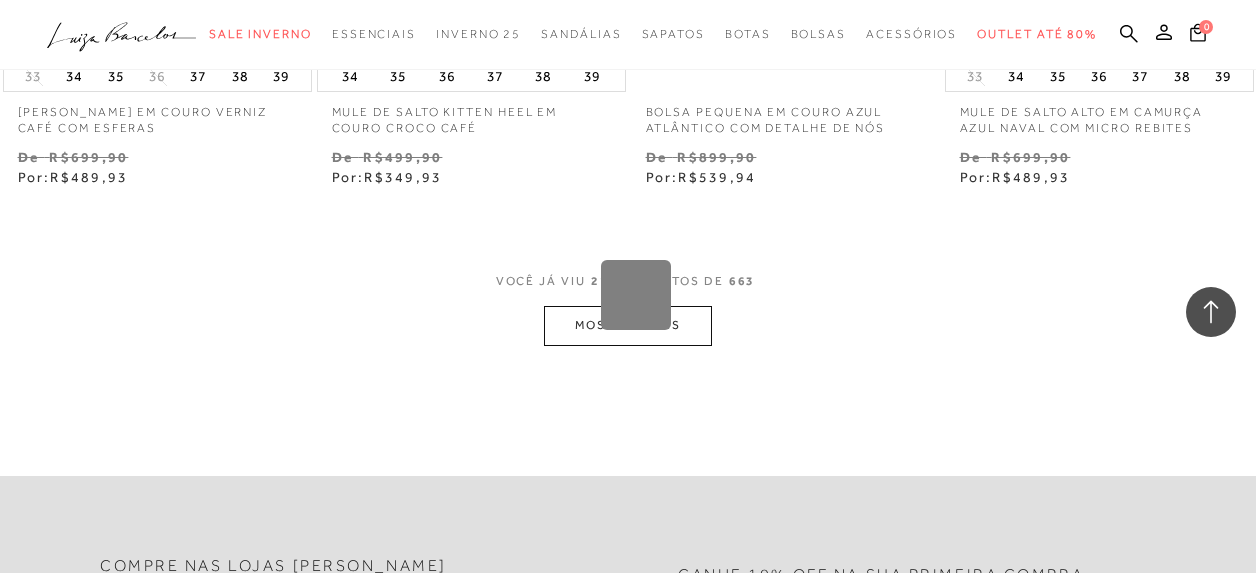click on "Loading..." at bounding box center (628, 286) 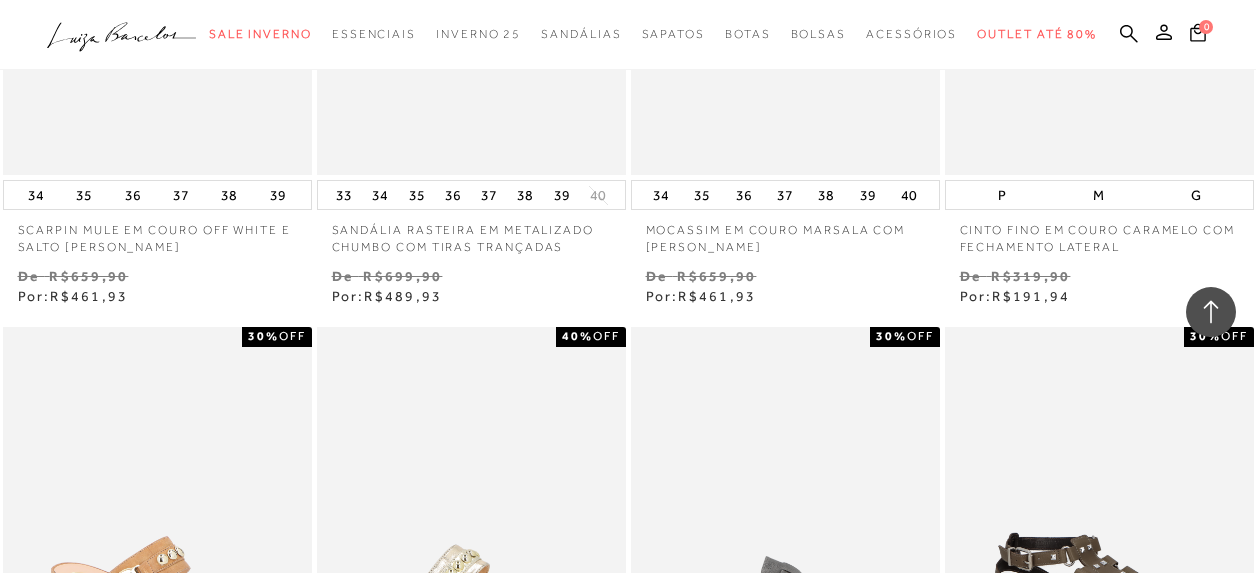 scroll, scrollTop: 31276, scrollLeft: 0, axis: vertical 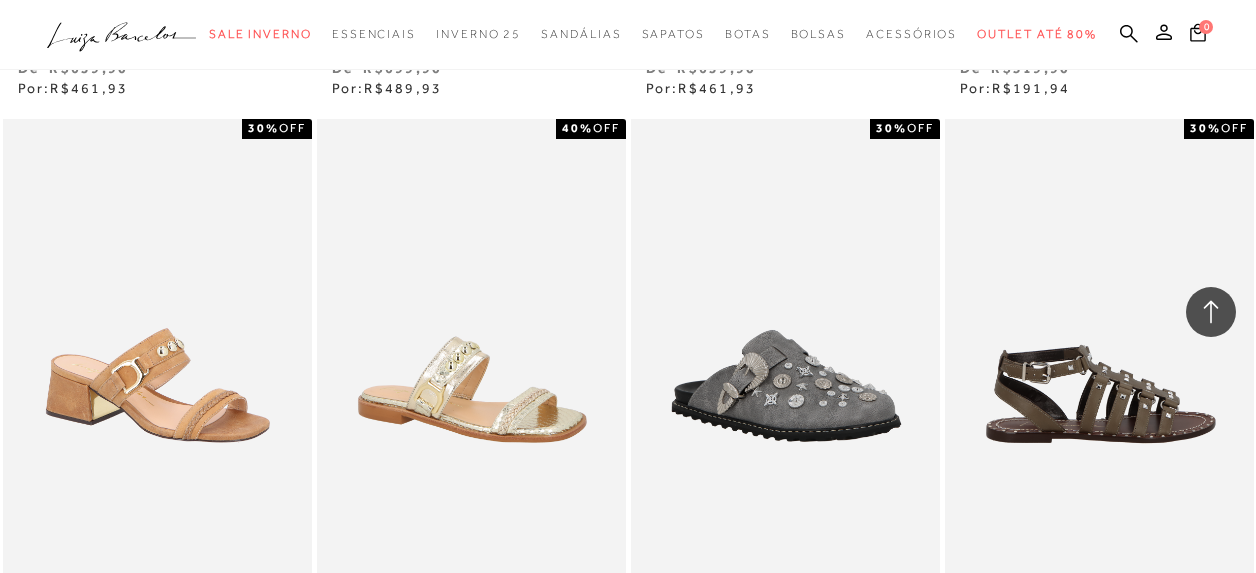 click at bounding box center [1100, 351] 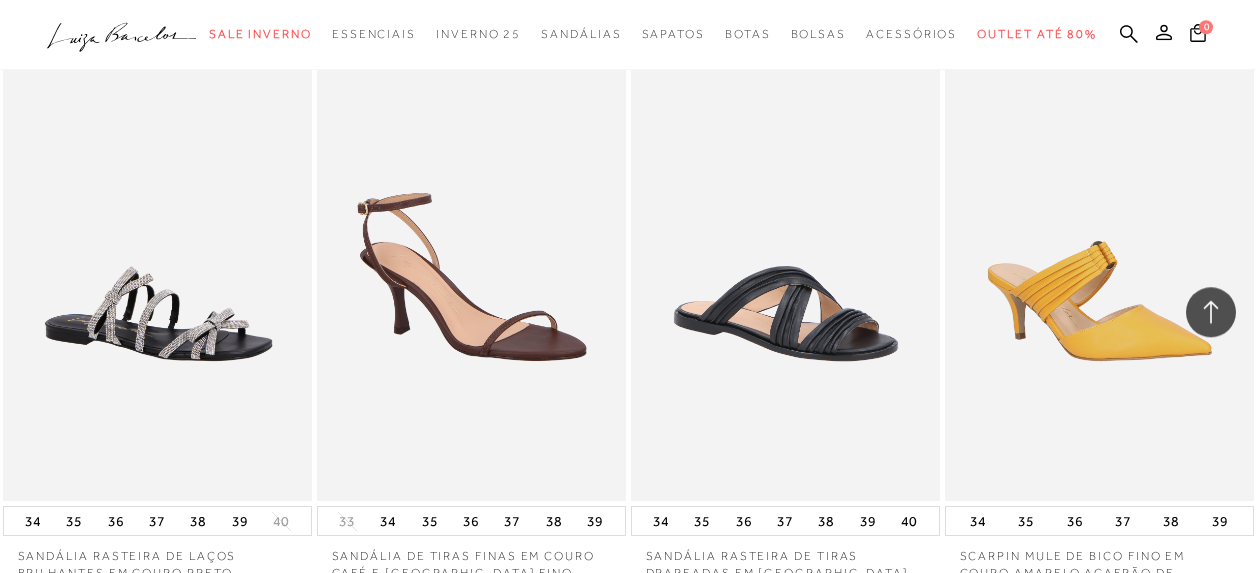 scroll, scrollTop: 27532, scrollLeft: 0, axis: vertical 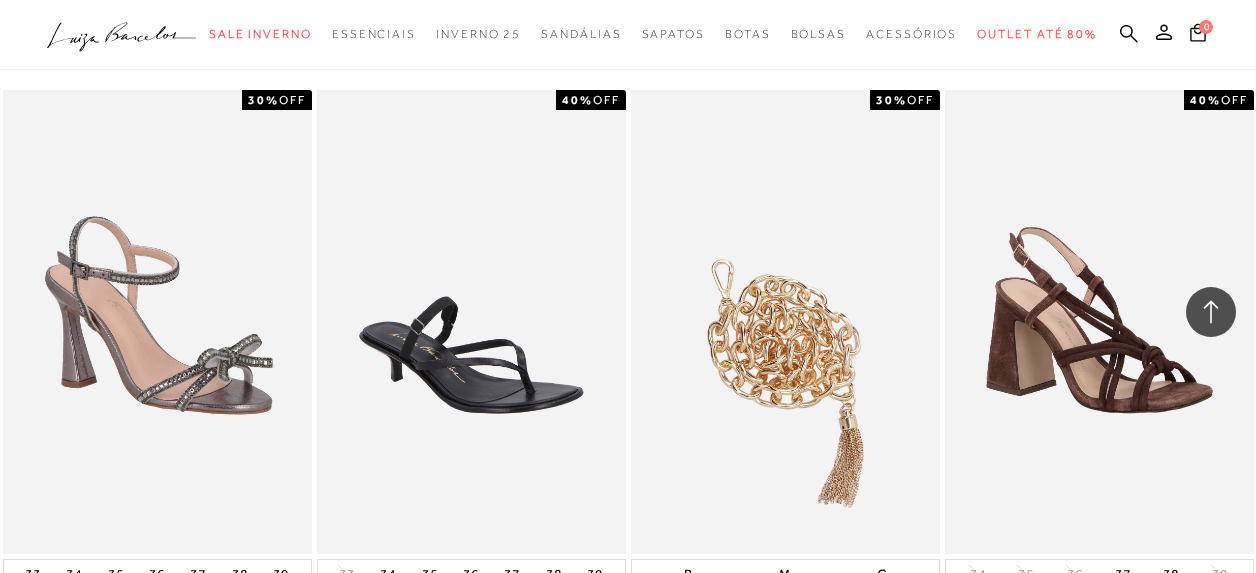 click 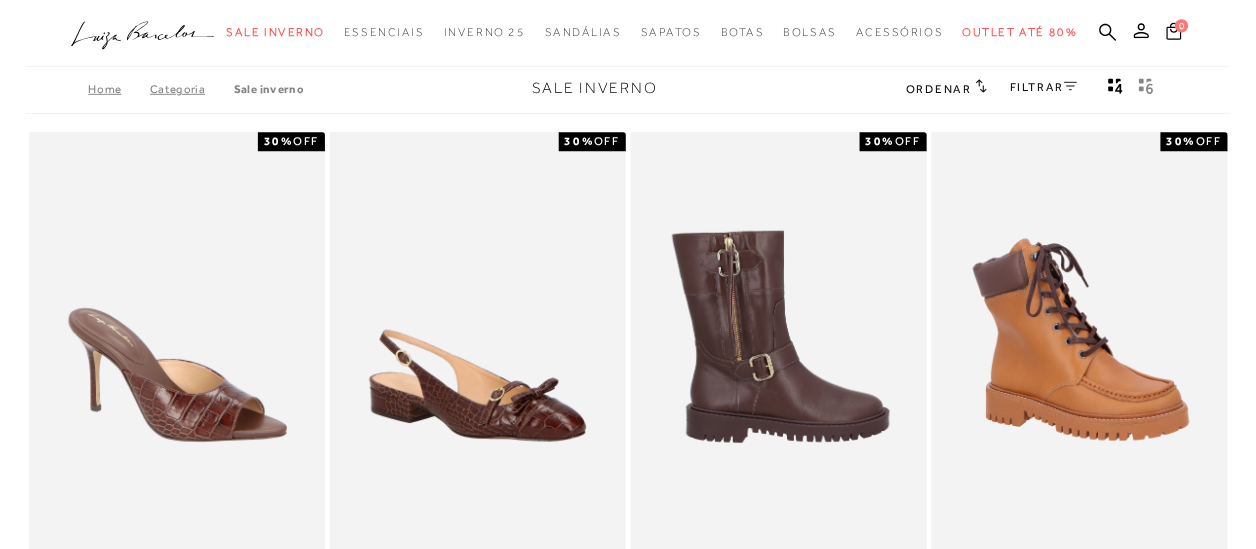 scroll, scrollTop: 0, scrollLeft: 0, axis: both 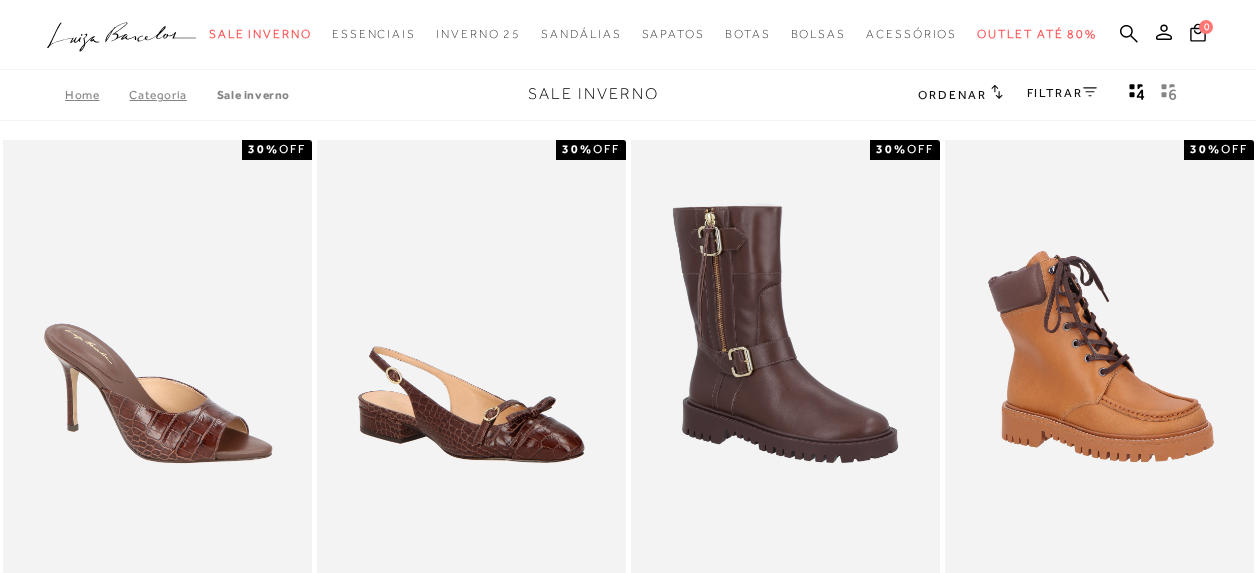 click on "FILTRAR" at bounding box center [1062, 95] 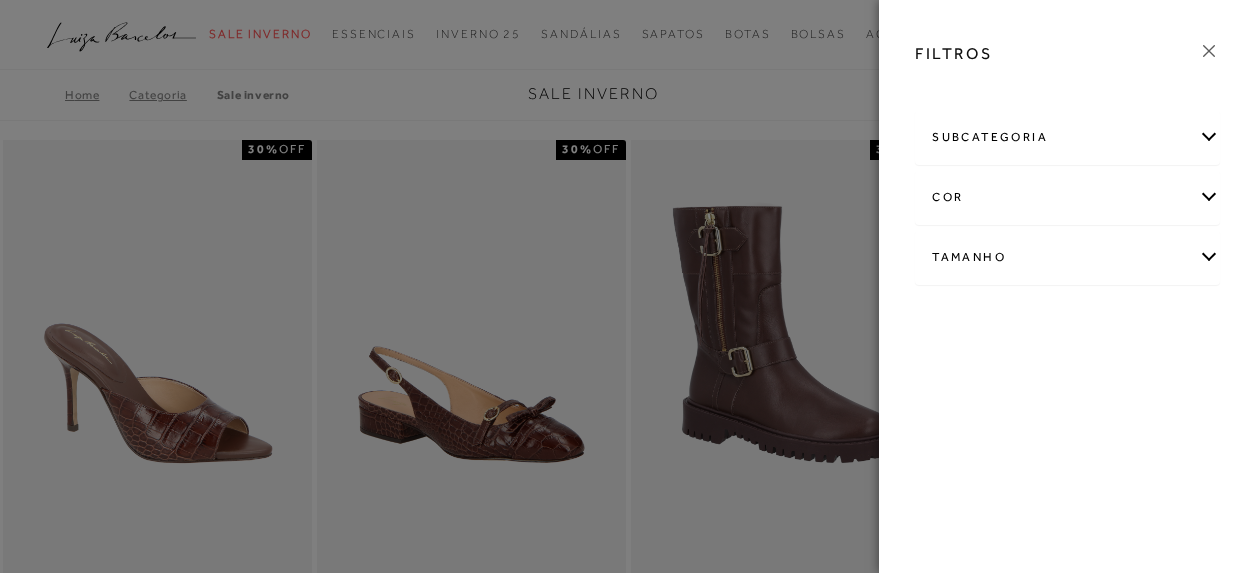 click on "Tamanho" at bounding box center [1067, 257] 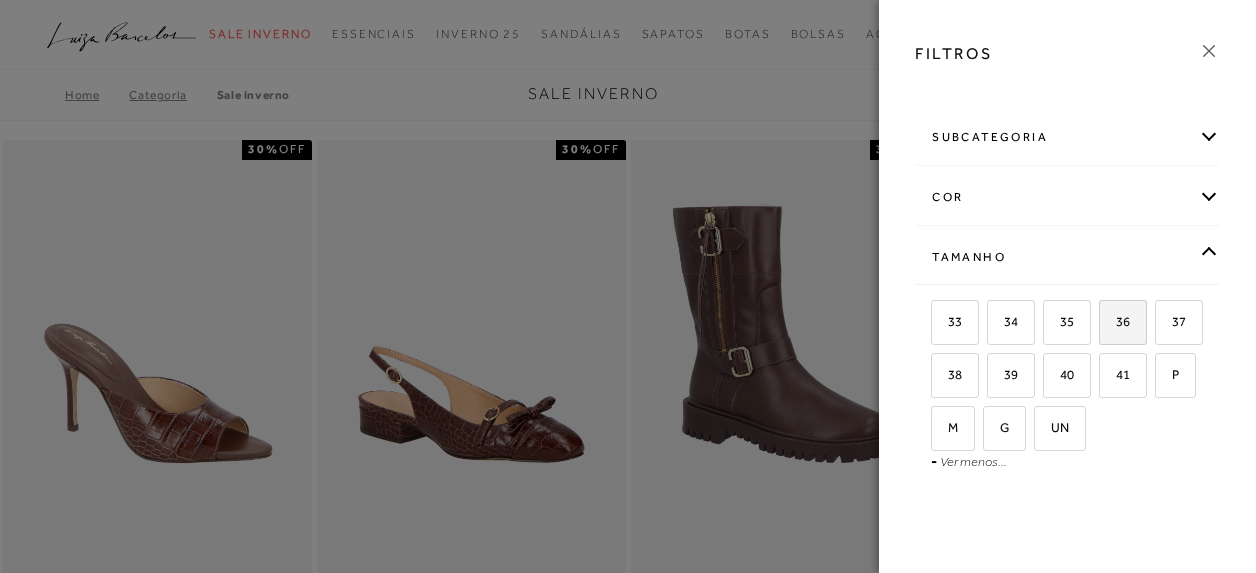 click on "36" at bounding box center (1123, 322) 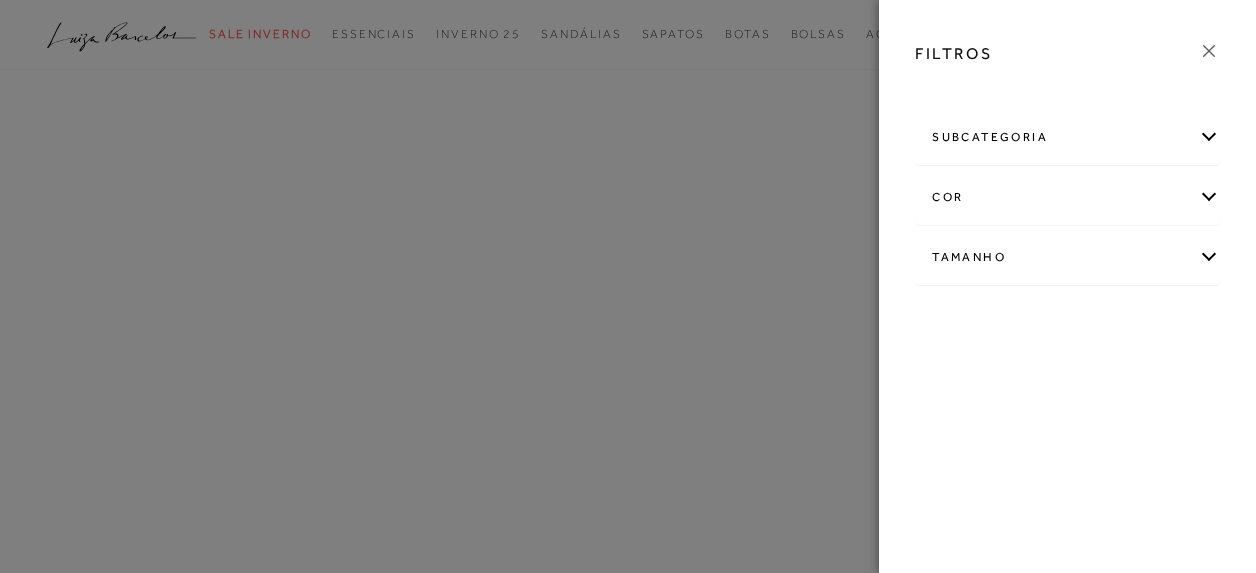 click 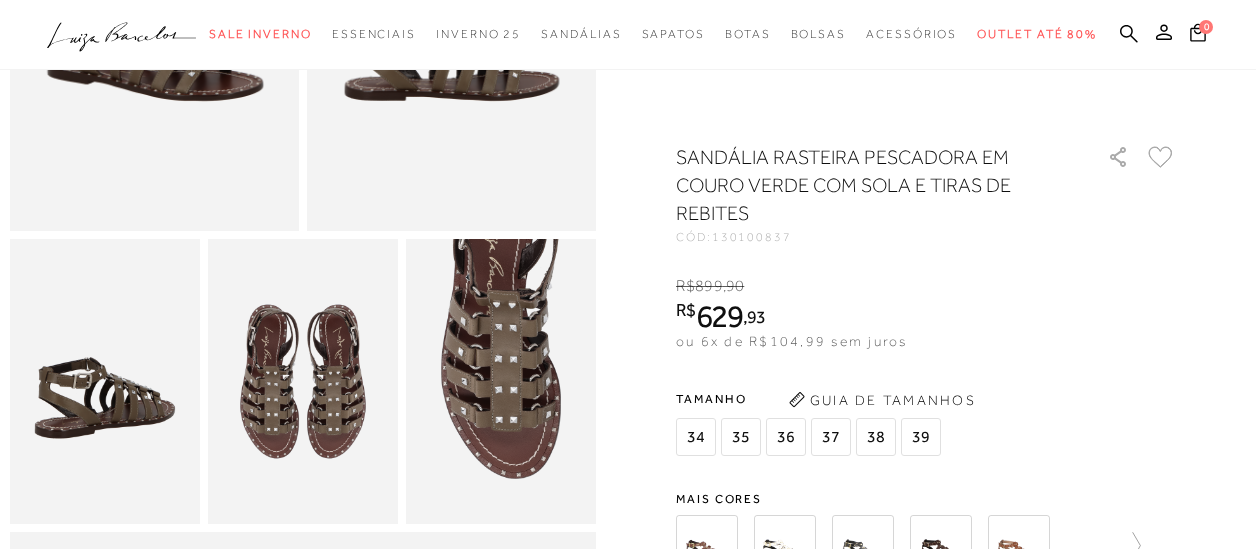 radio on "true" 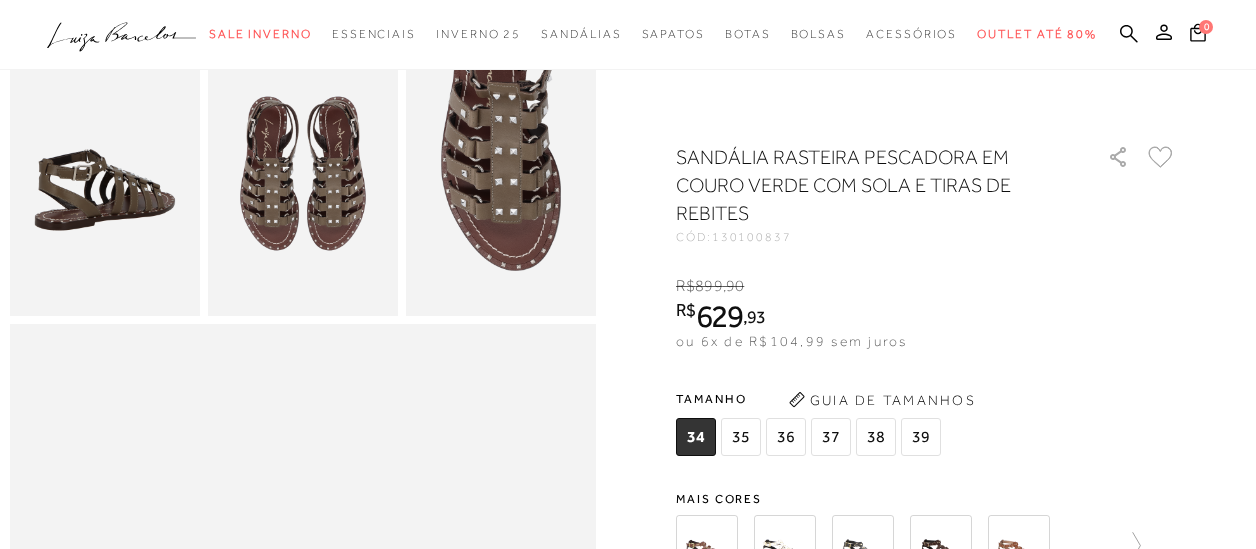 scroll, scrollTop: 969, scrollLeft: 0, axis: vertical 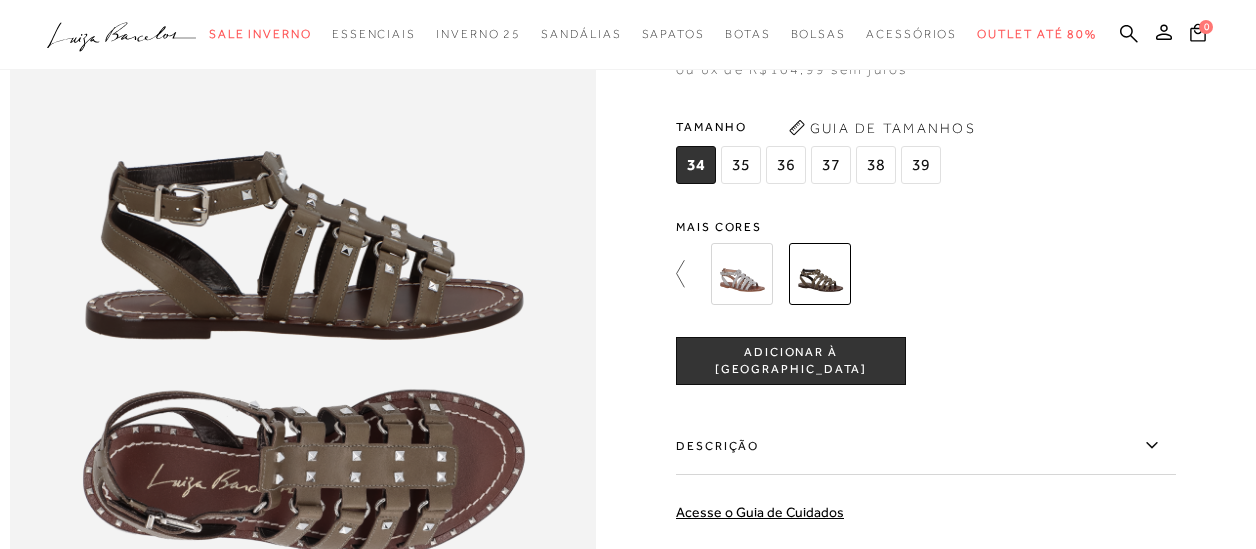 click 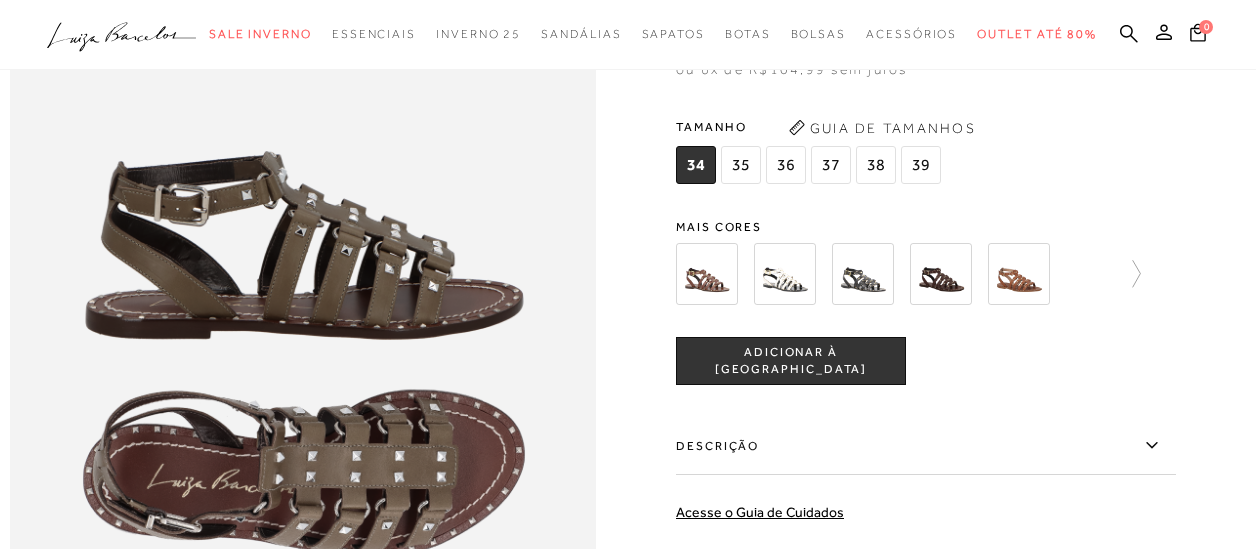 click at bounding box center [1019, 274] 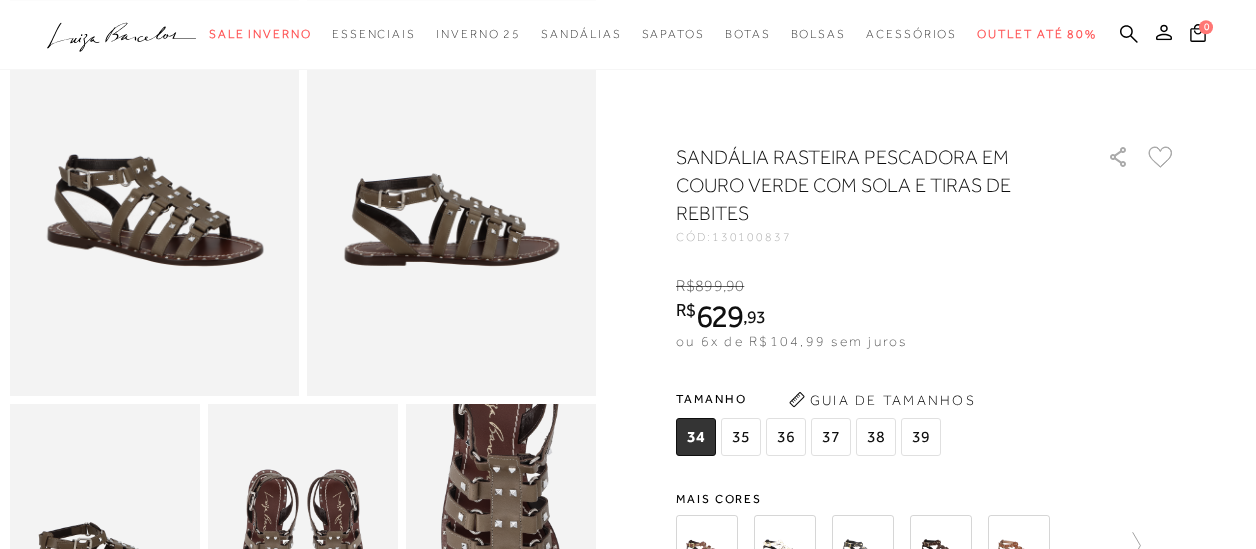 scroll, scrollTop: 208, scrollLeft: 0, axis: vertical 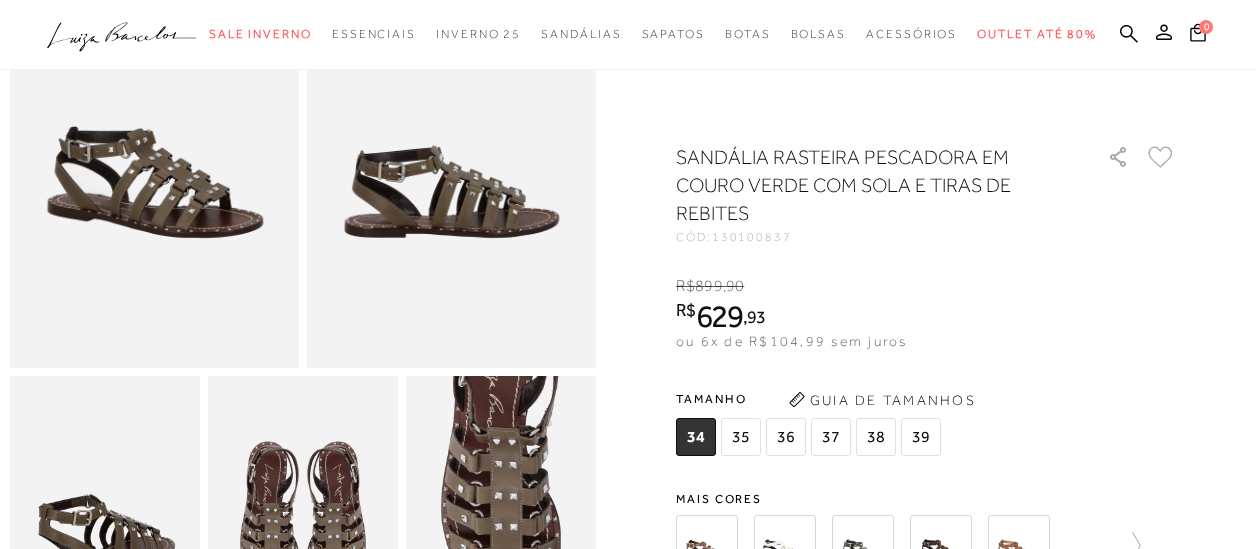 click at bounding box center (1019, 546) 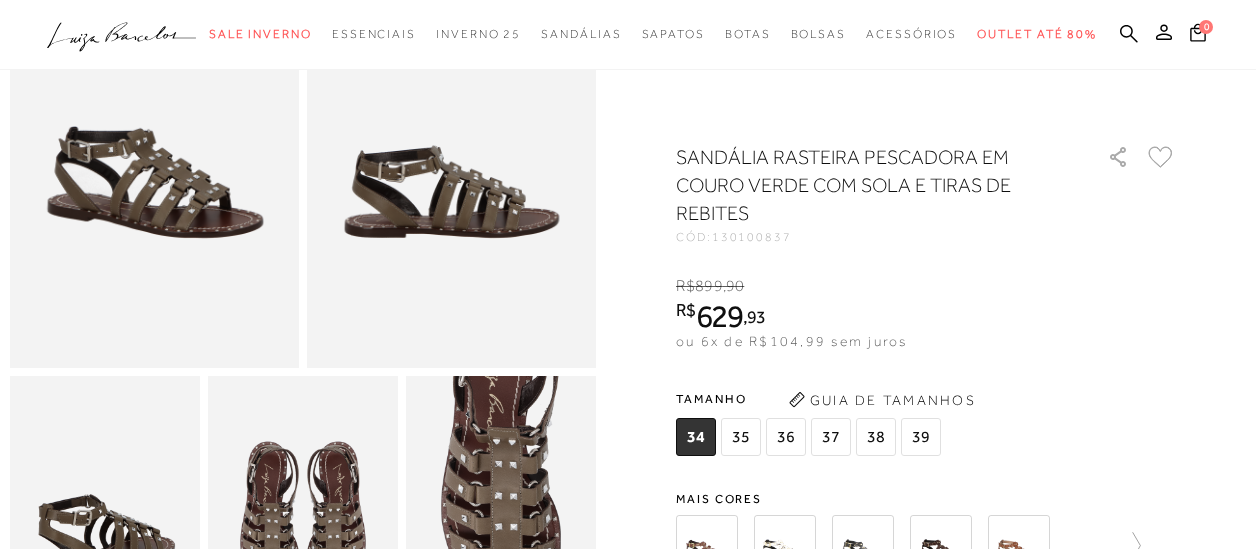 click at bounding box center [1019, 546] 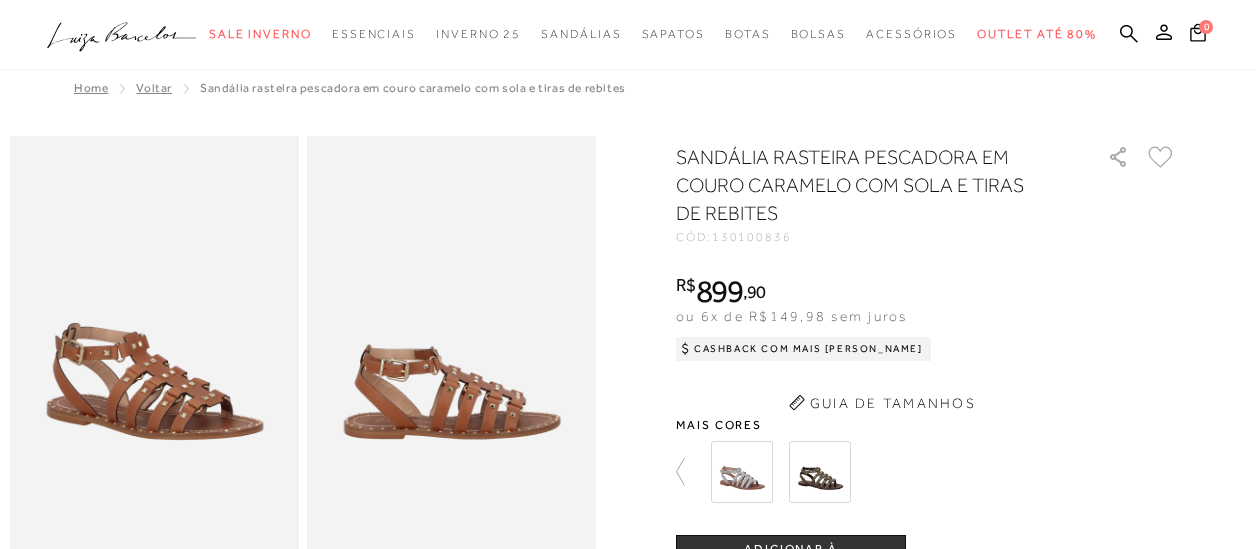 scroll, scrollTop: 318, scrollLeft: 0, axis: vertical 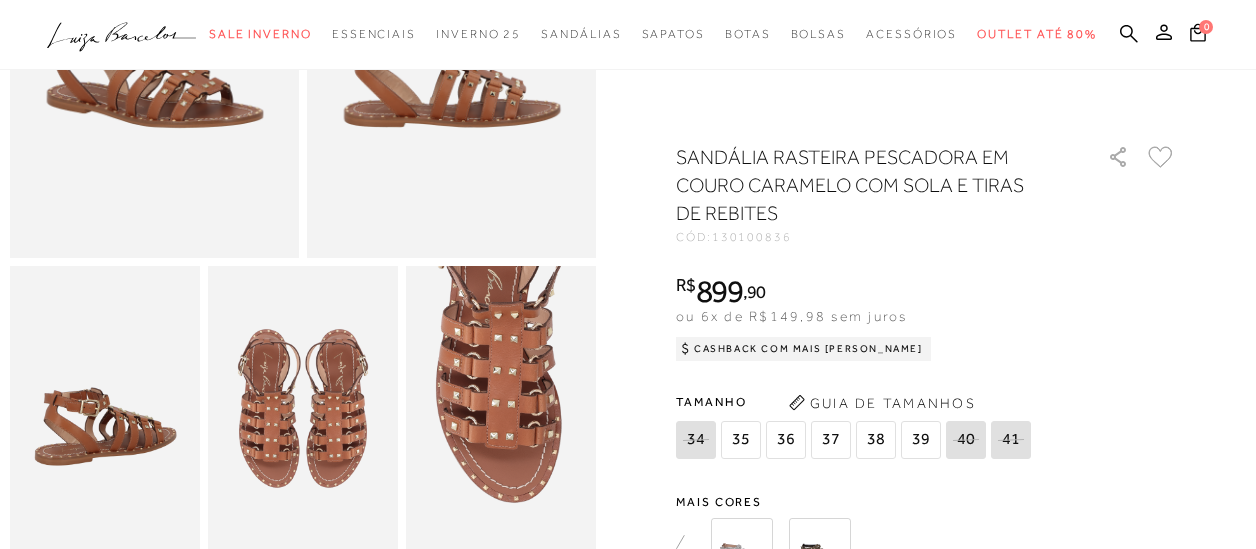radio on "true" 